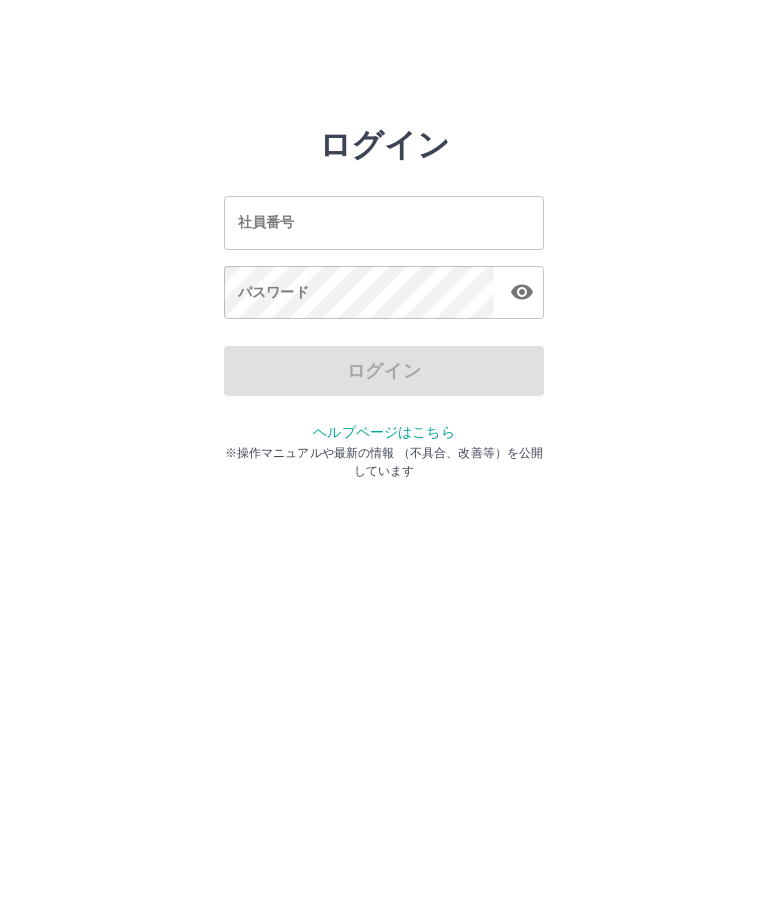 scroll, scrollTop: 0, scrollLeft: 0, axis: both 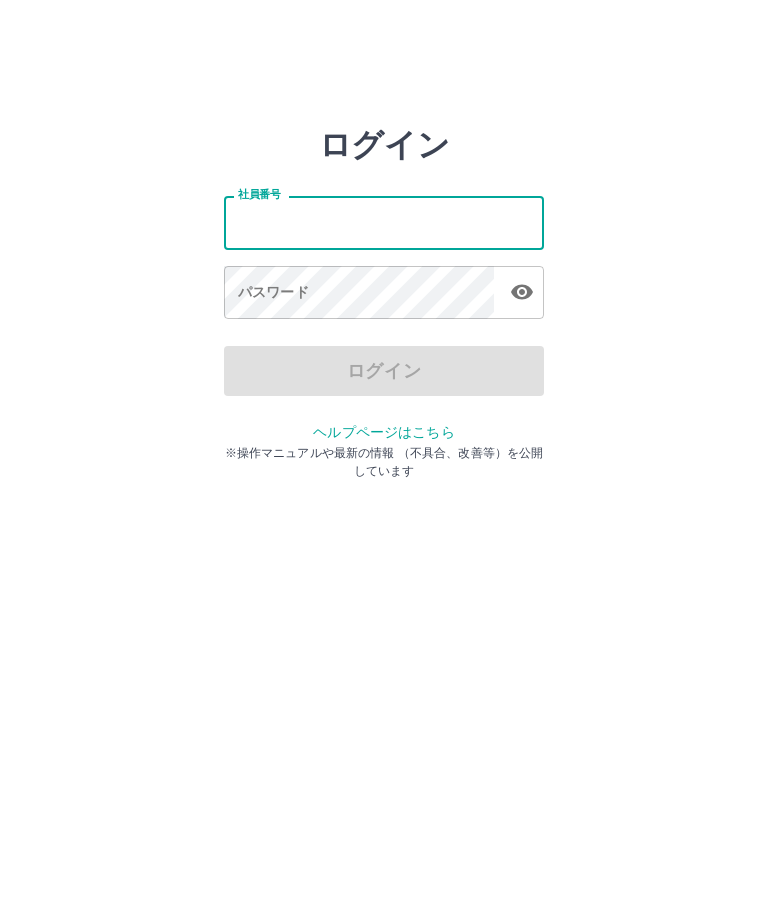 click on "社員番号" at bounding box center (384, 222) 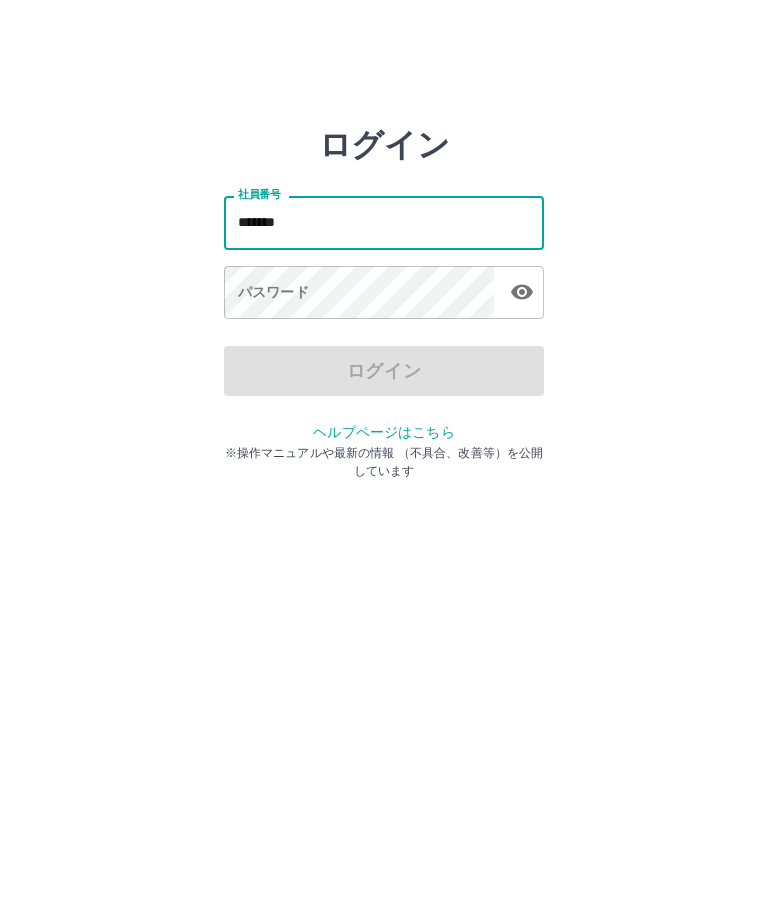 type on "*******" 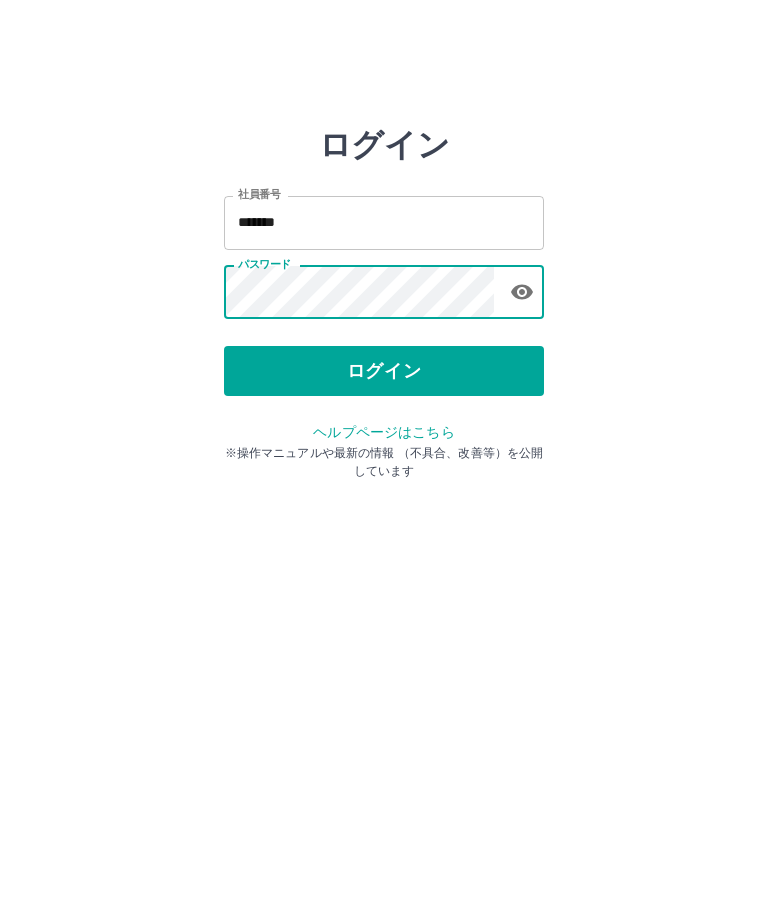 click on "ログイン" at bounding box center (384, 371) 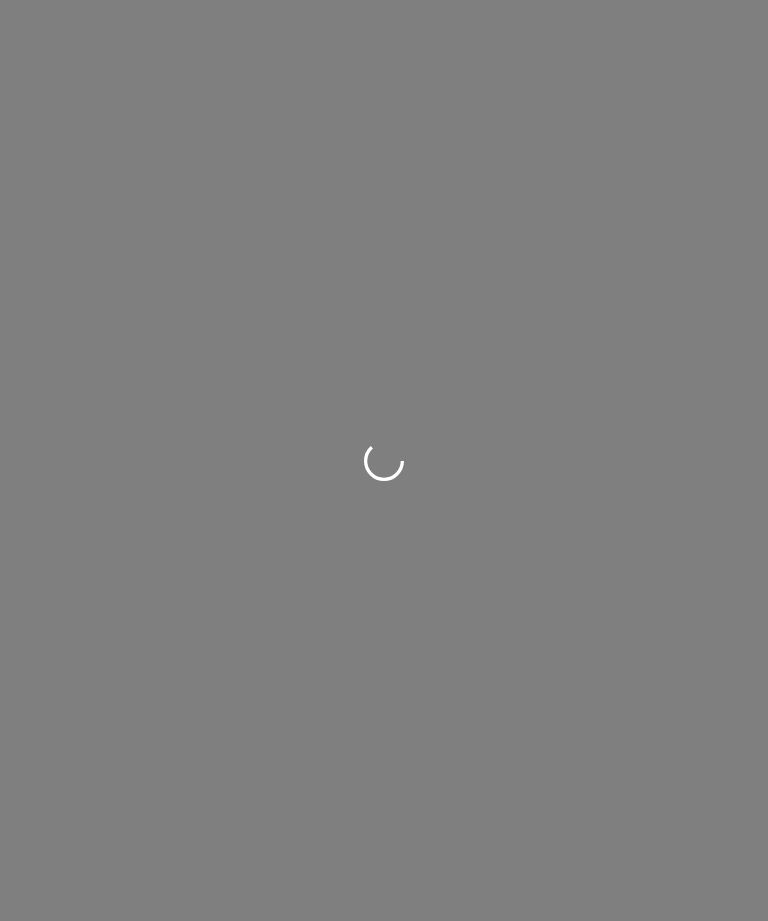 scroll, scrollTop: 0, scrollLeft: 0, axis: both 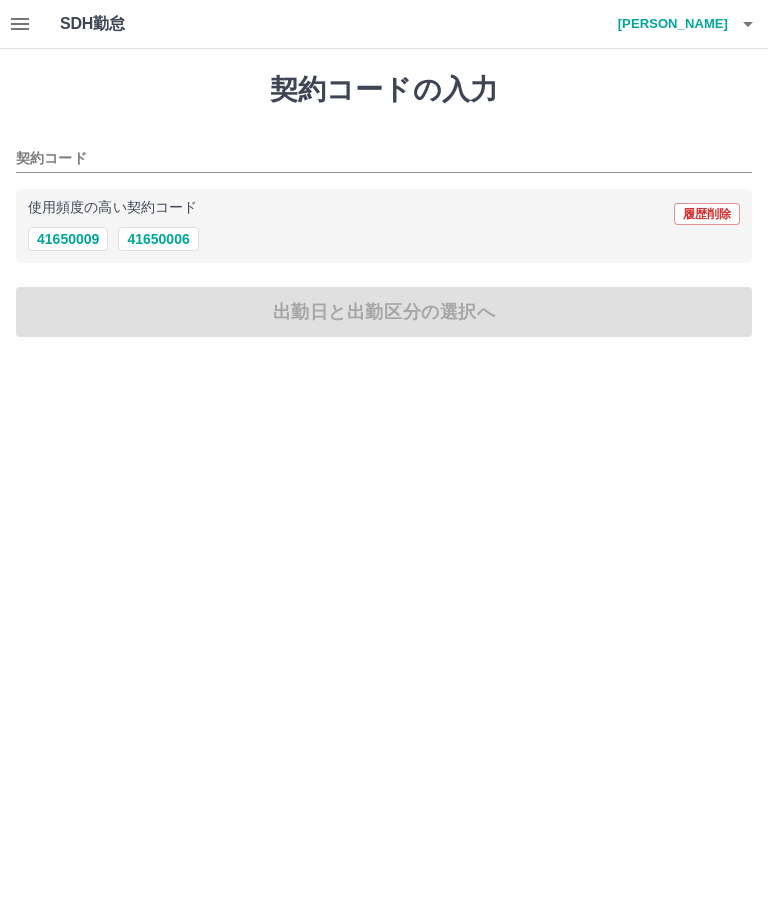 click on "41650006" at bounding box center [158, 239] 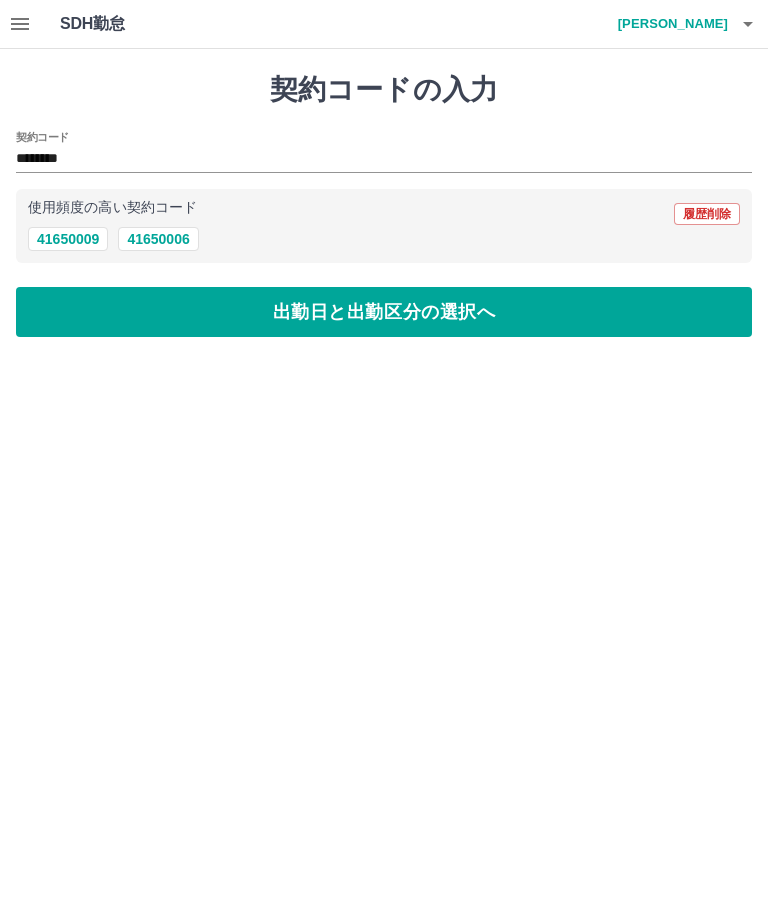 type on "********" 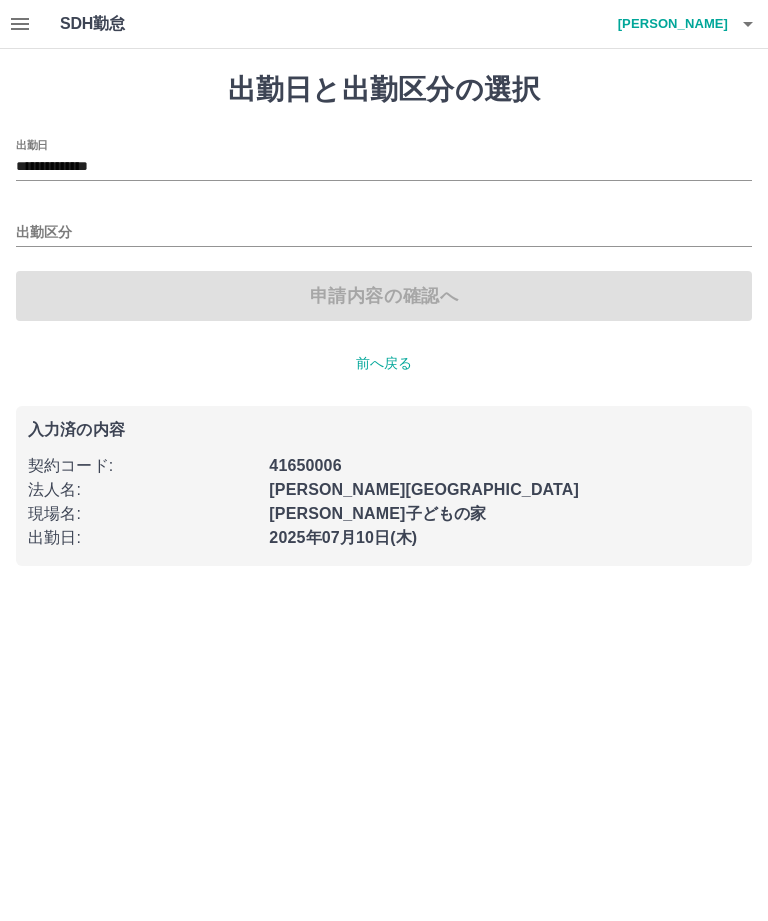 click on "出勤区分" at bounding box center (384, 233) 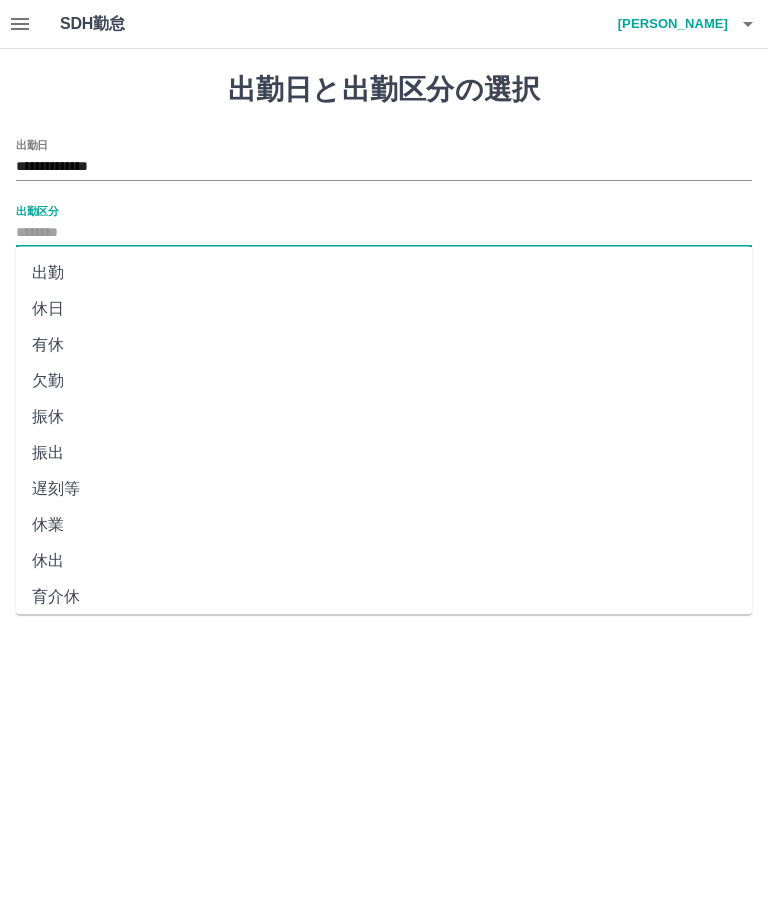 click on "出勤区分" at bounding box center (384, 233) 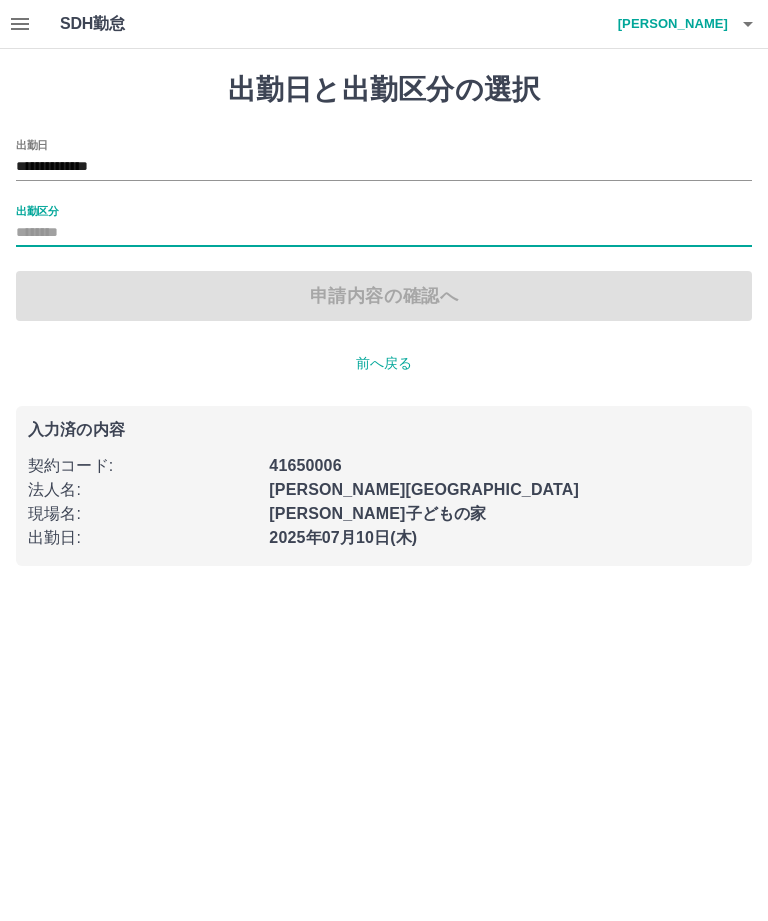 click on "出勤区分" at bounding box center [37, 210] 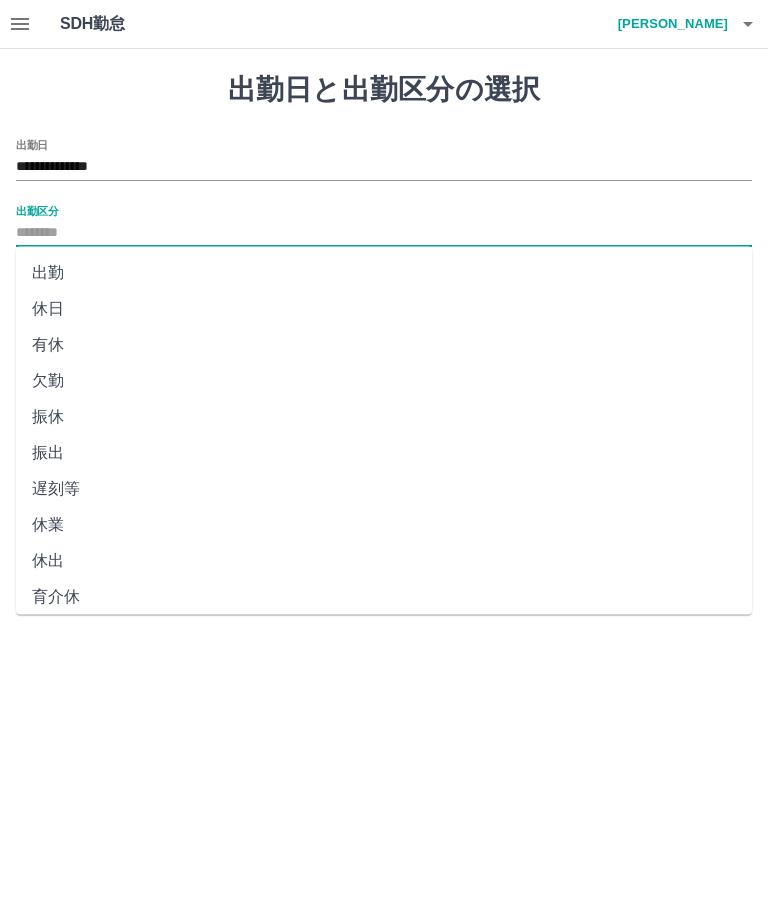 click on "出勤" at bounding box center [384, 273] 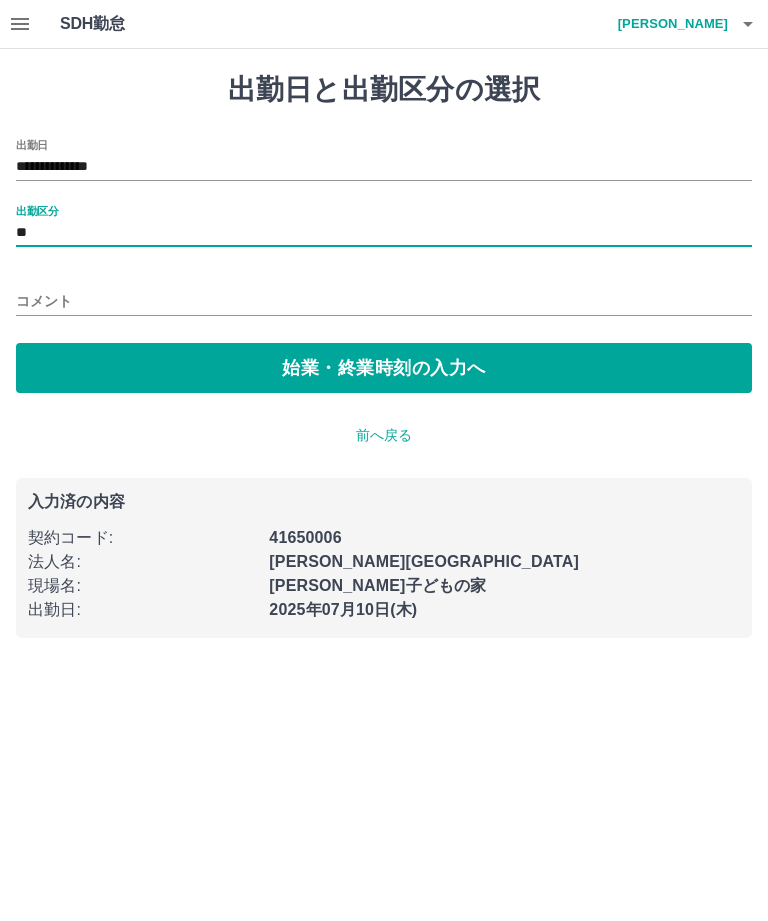 type on "**" 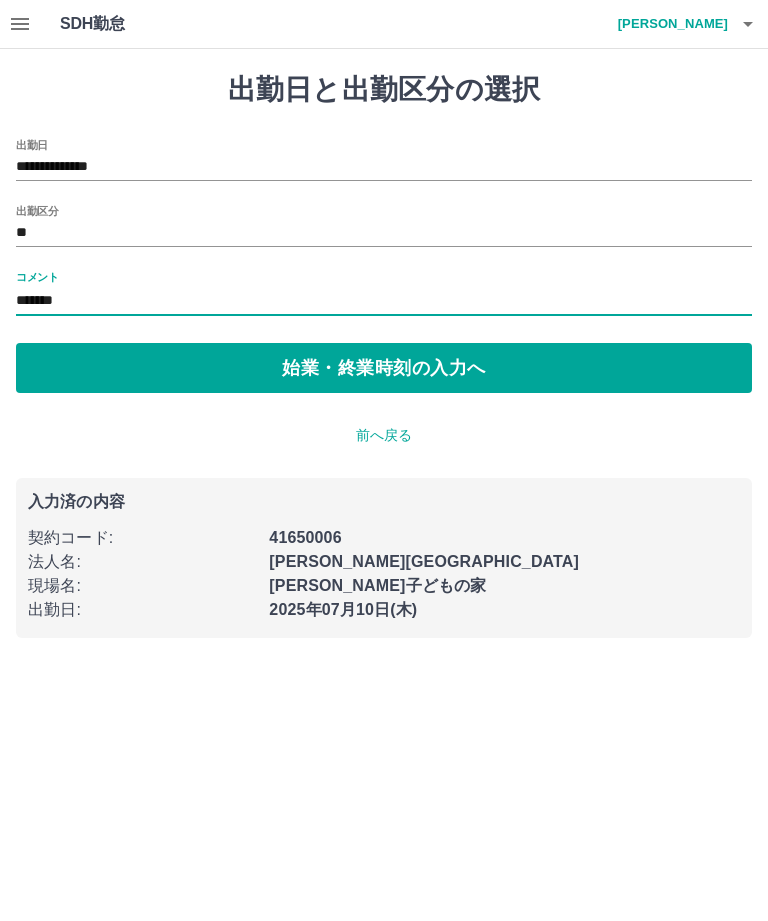 type on "*******" 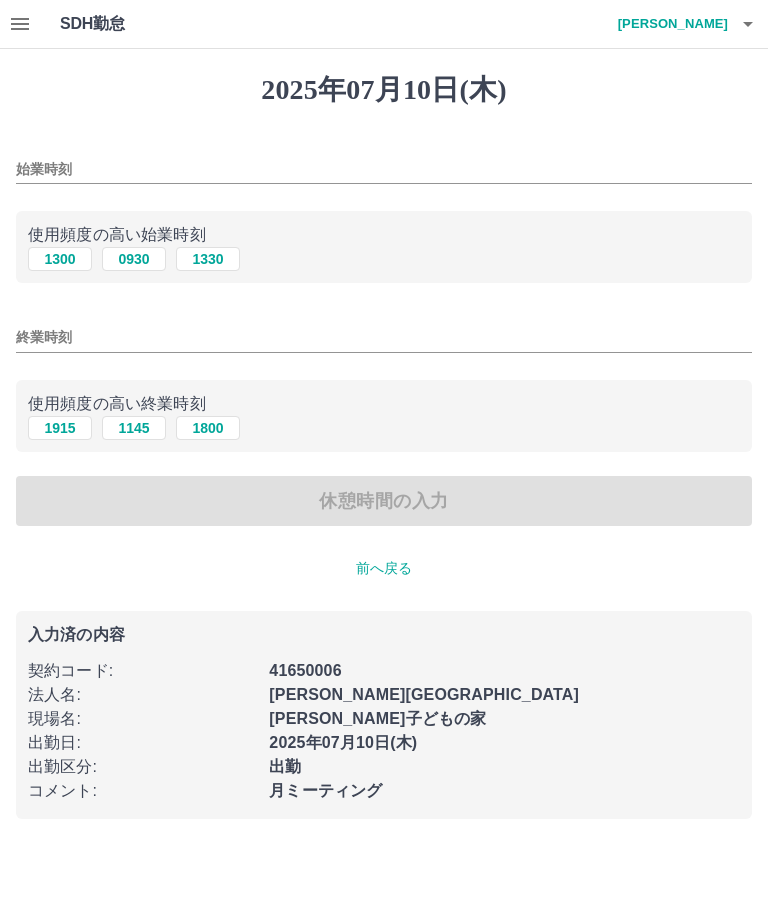 click on "始業時刻" at bounding box center (384, 169) 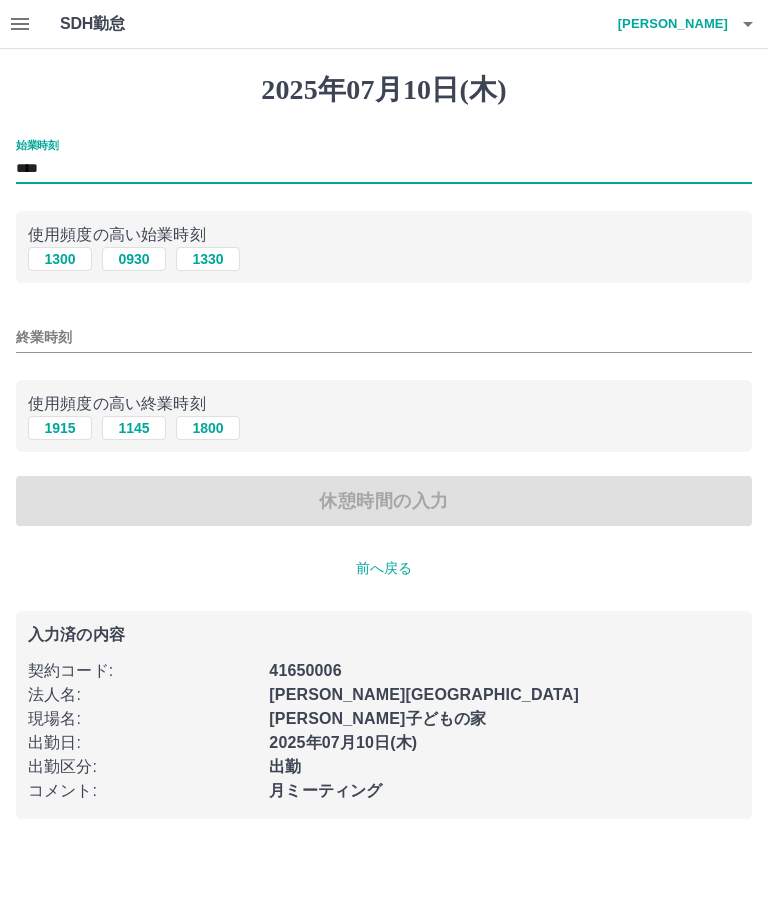 type on "****" 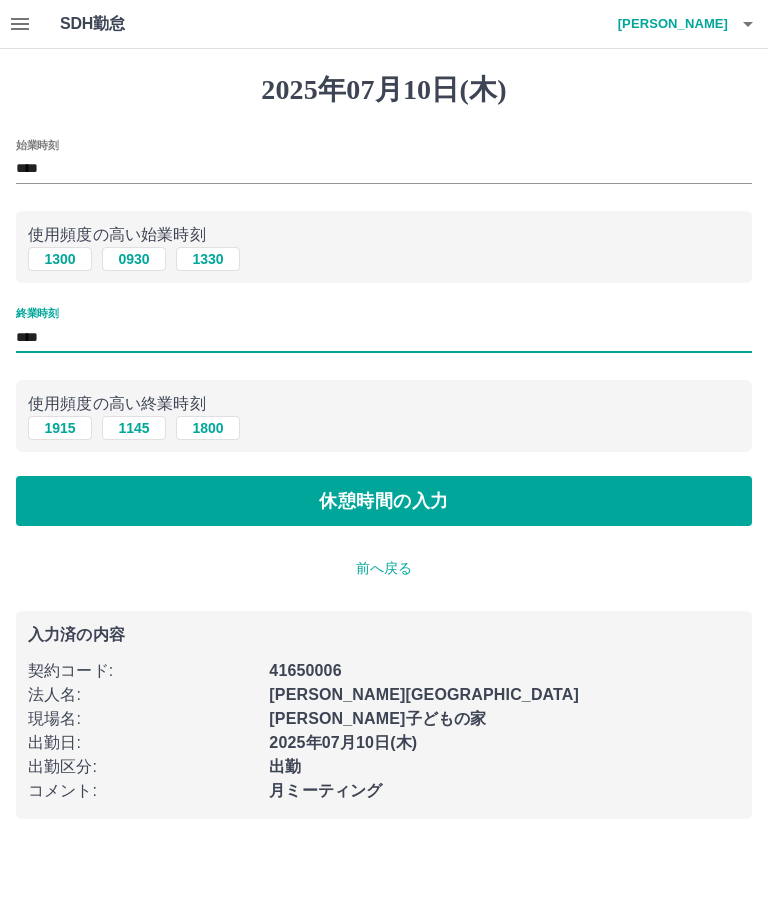 type on "****" 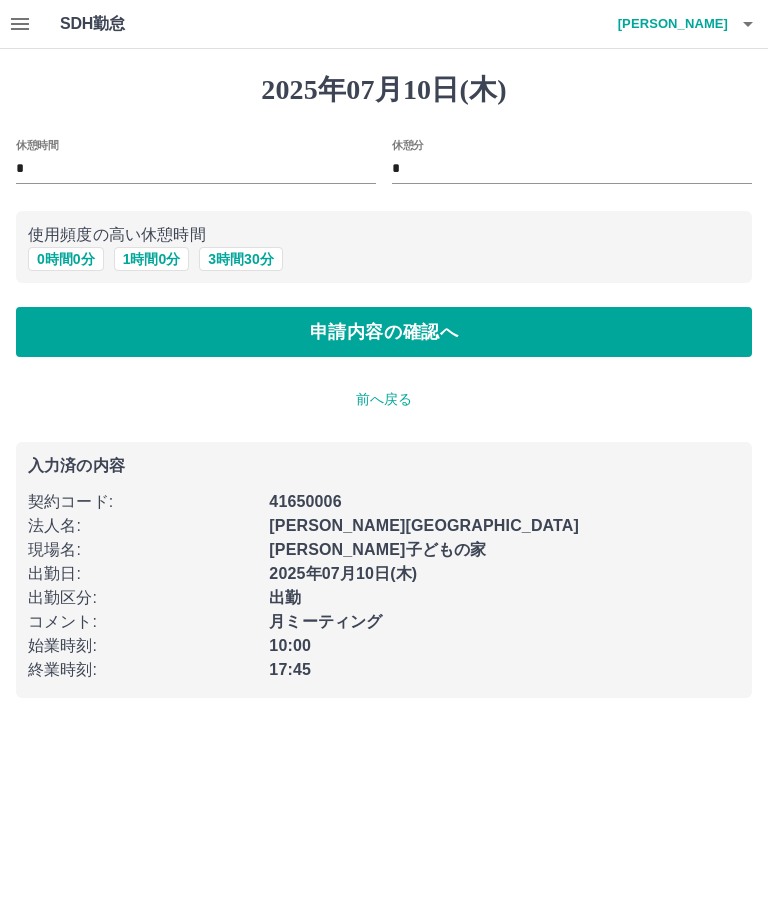 click on "*" at bounding box center (196, 169) 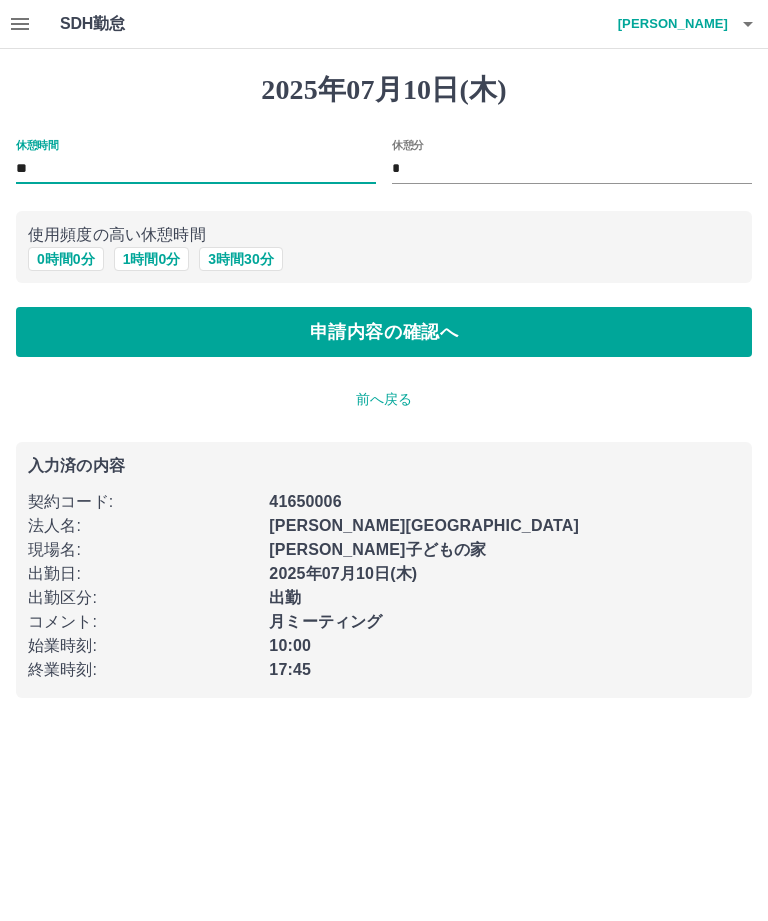 type on "**" 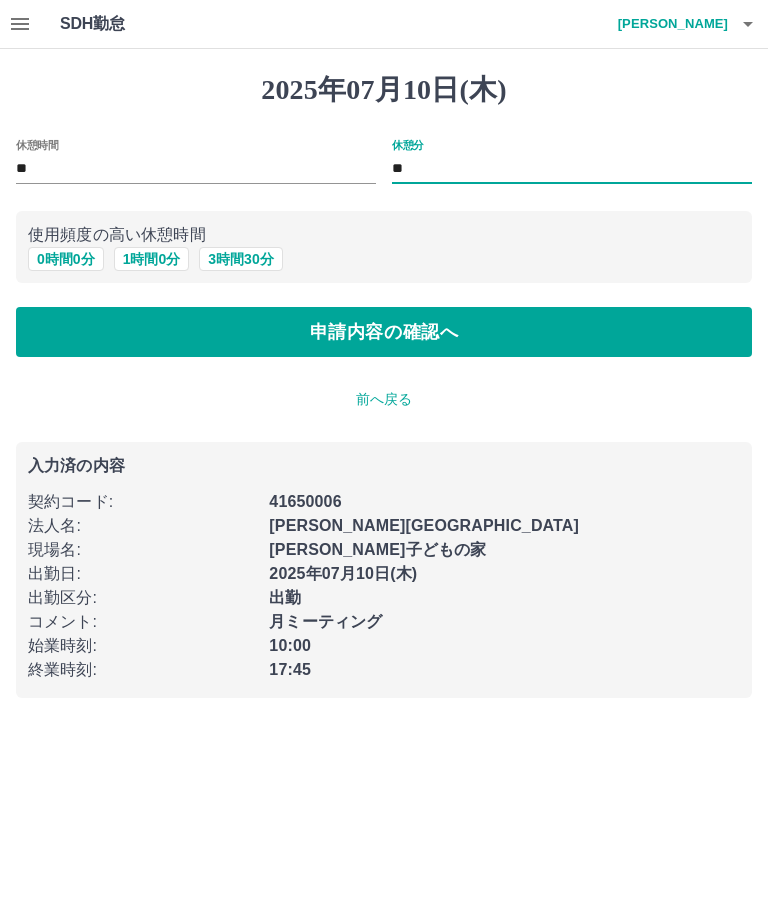 type on "**" 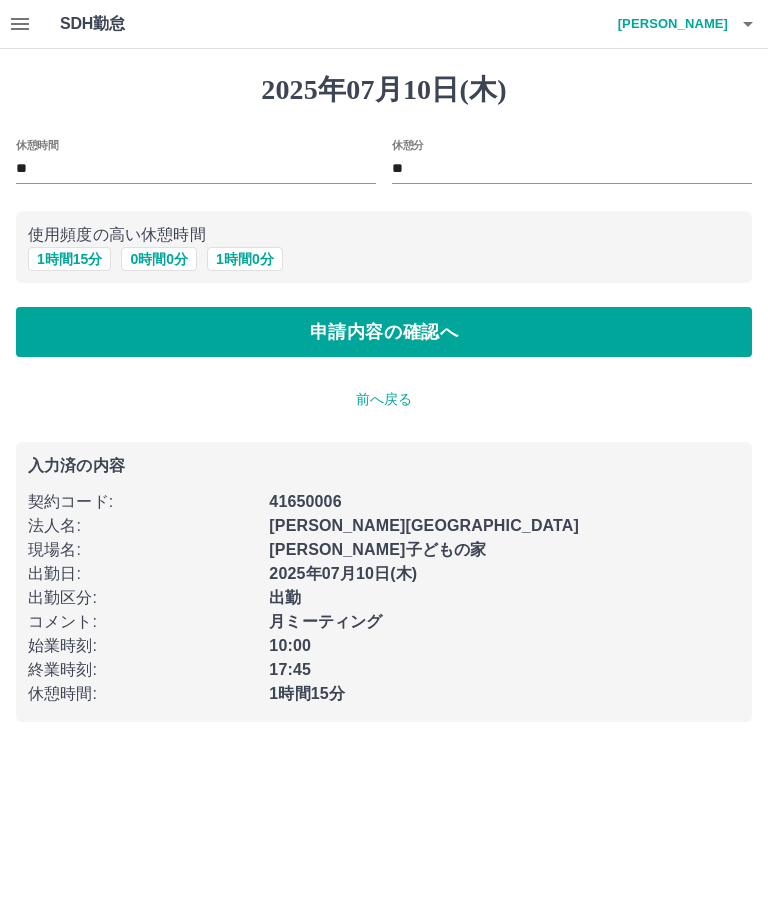 type on "*" 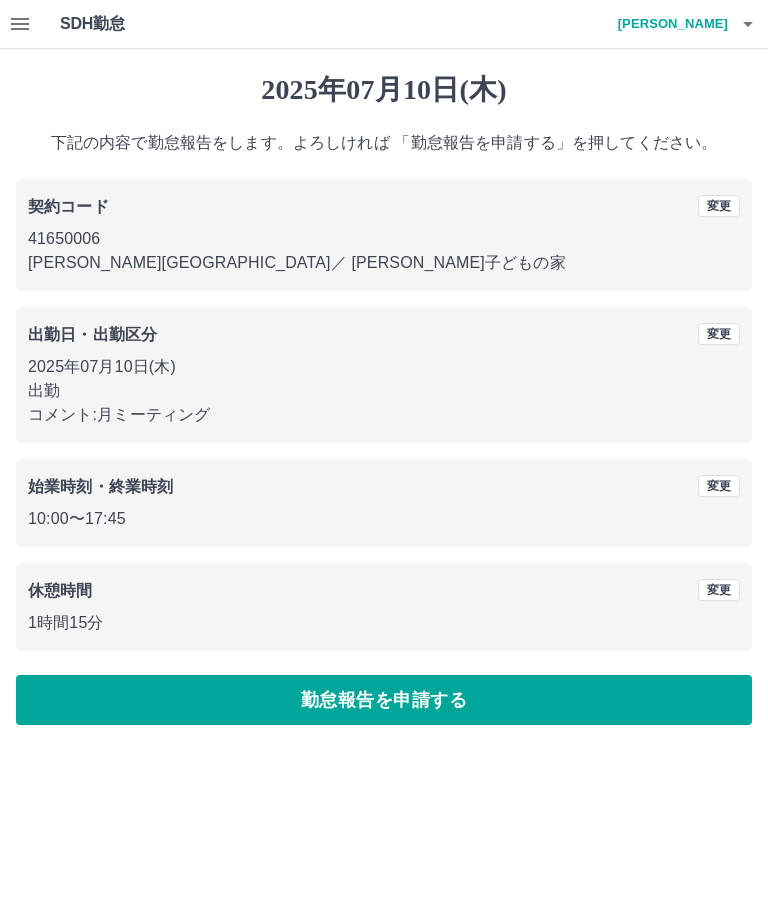 click on "勤怠報告を申請する" at bounding box center (384, 700) 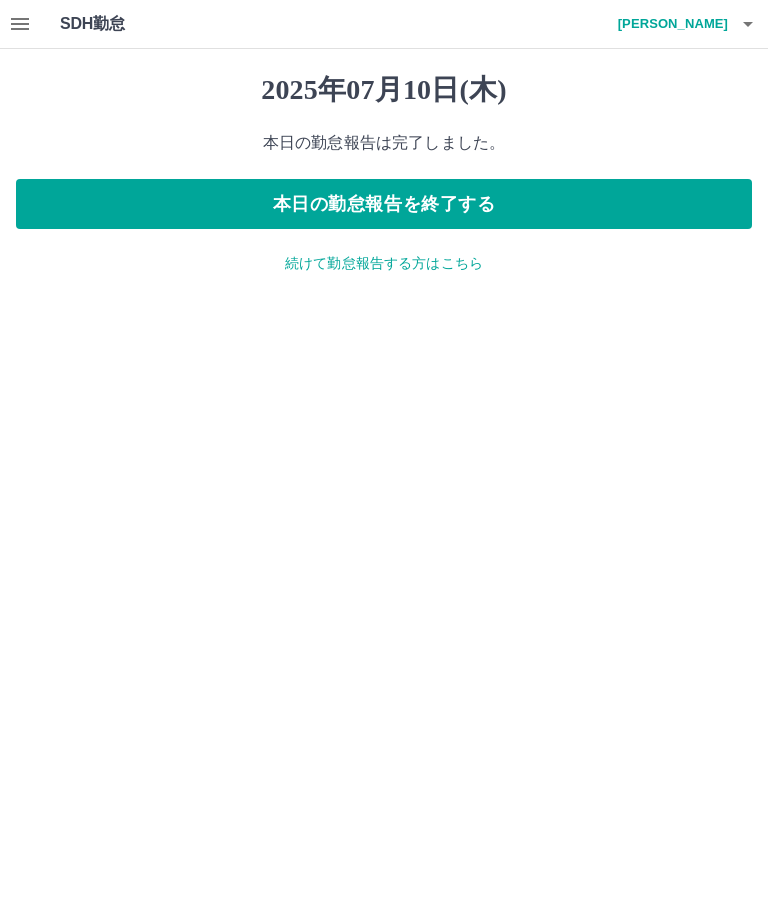 click on "本日の勤怠報告を終了する" at bounding box center (384, 204) 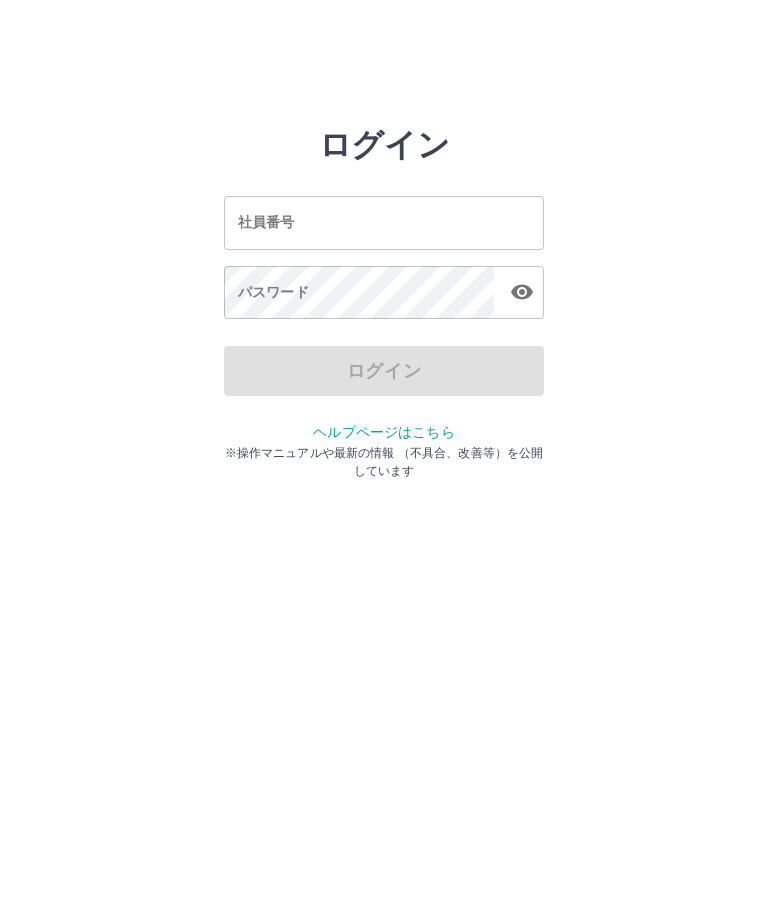 scroll, scrollTop: 0, scrollLeft: 0, axis: both 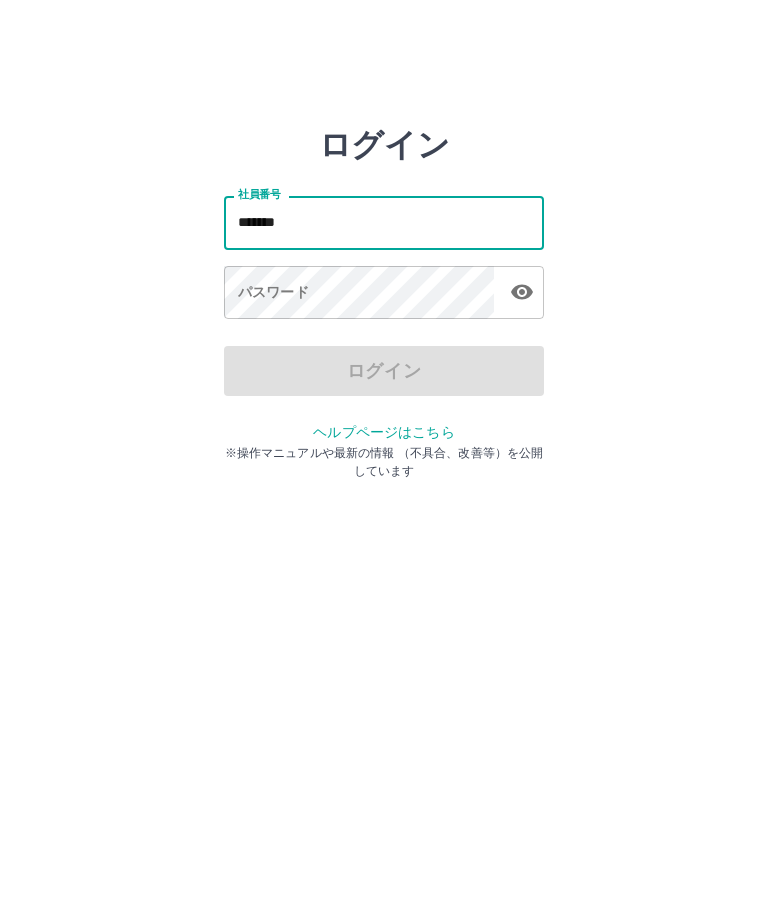 type on "*******" 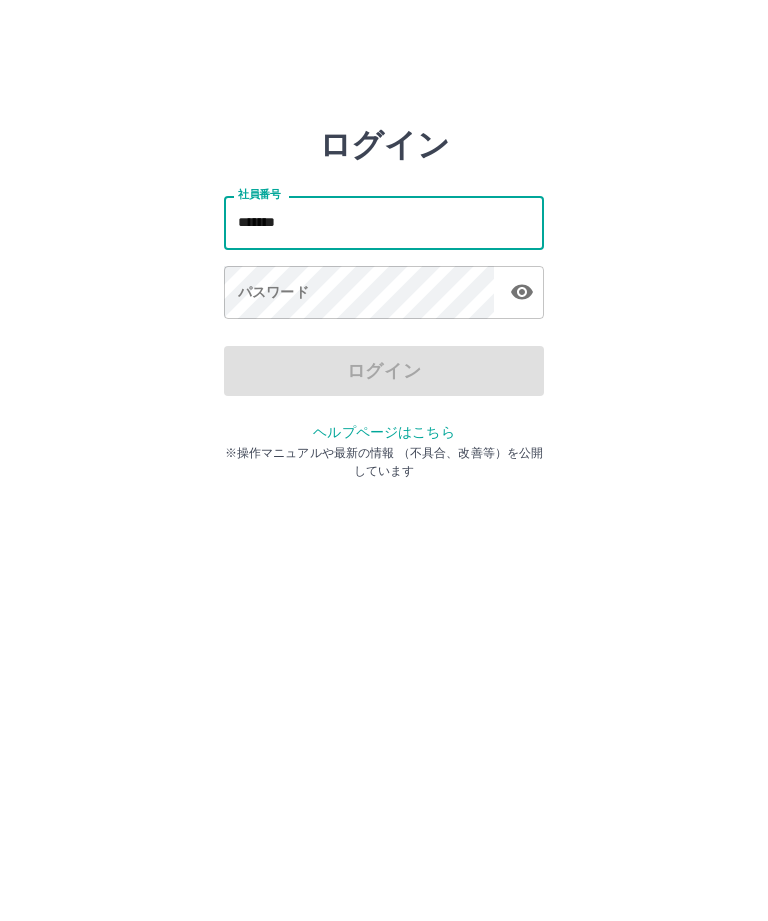 click on "パスワード パスワード" at bounding box center [384, 294] 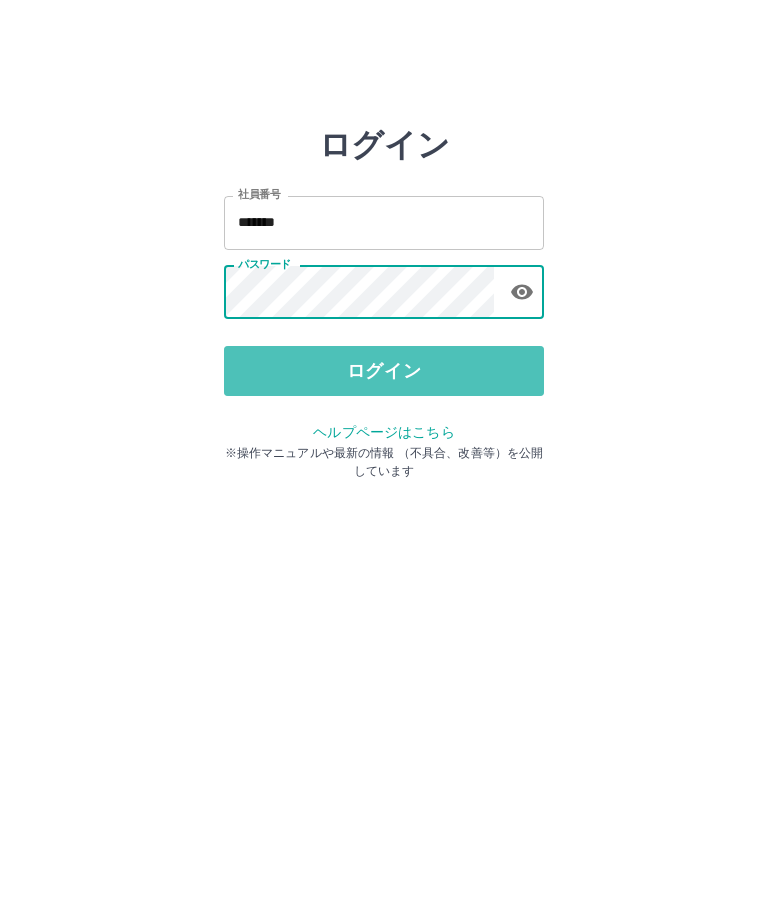 click on "ログイン" at bounding box center (384, 371) 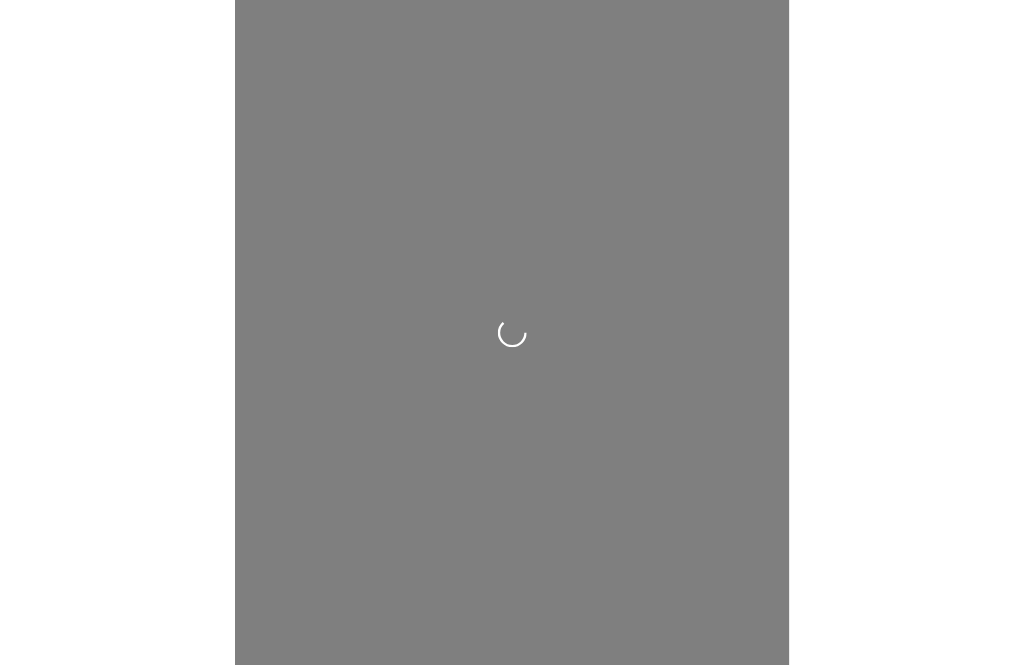 scroll, scrollTop: 0, scrollLeft: 0, axis: both 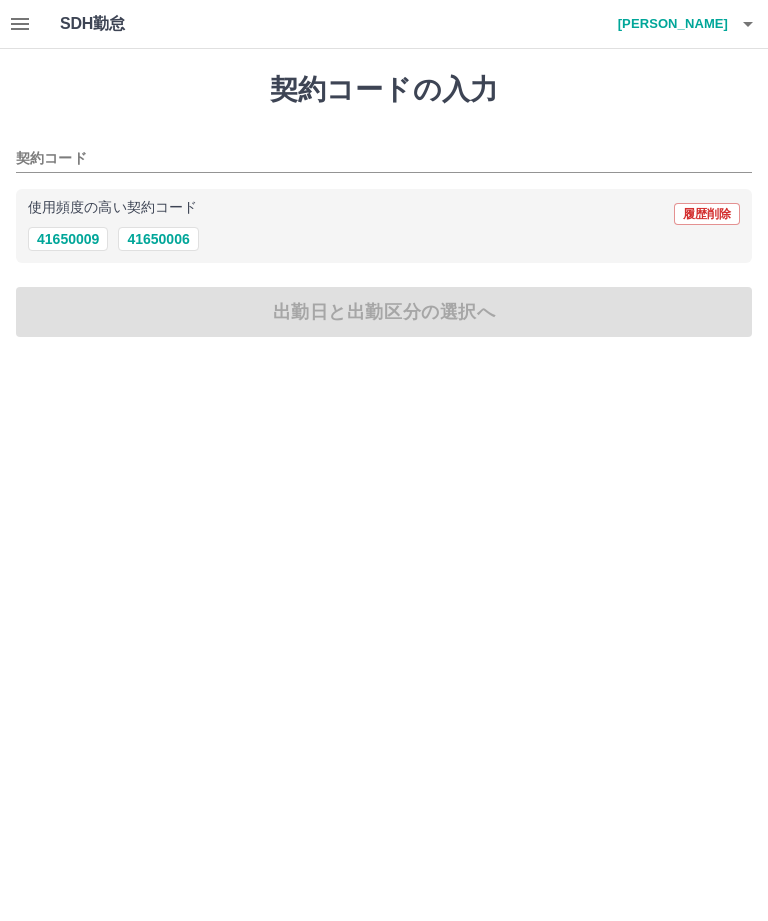 click on "41650006" at bounding box center (158, 239) 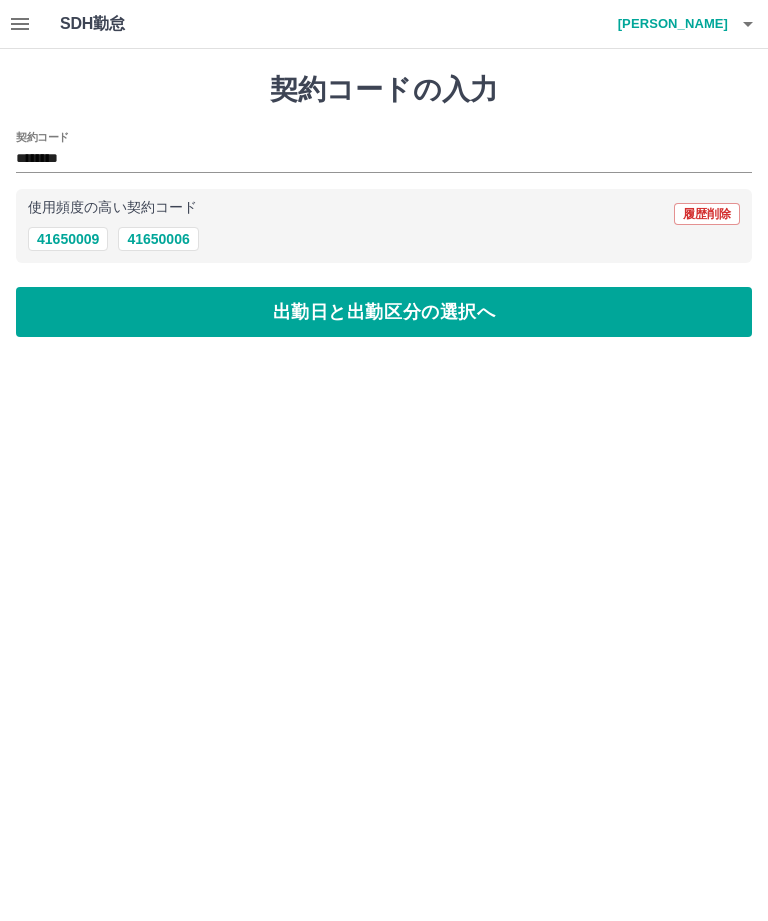 type on "********" 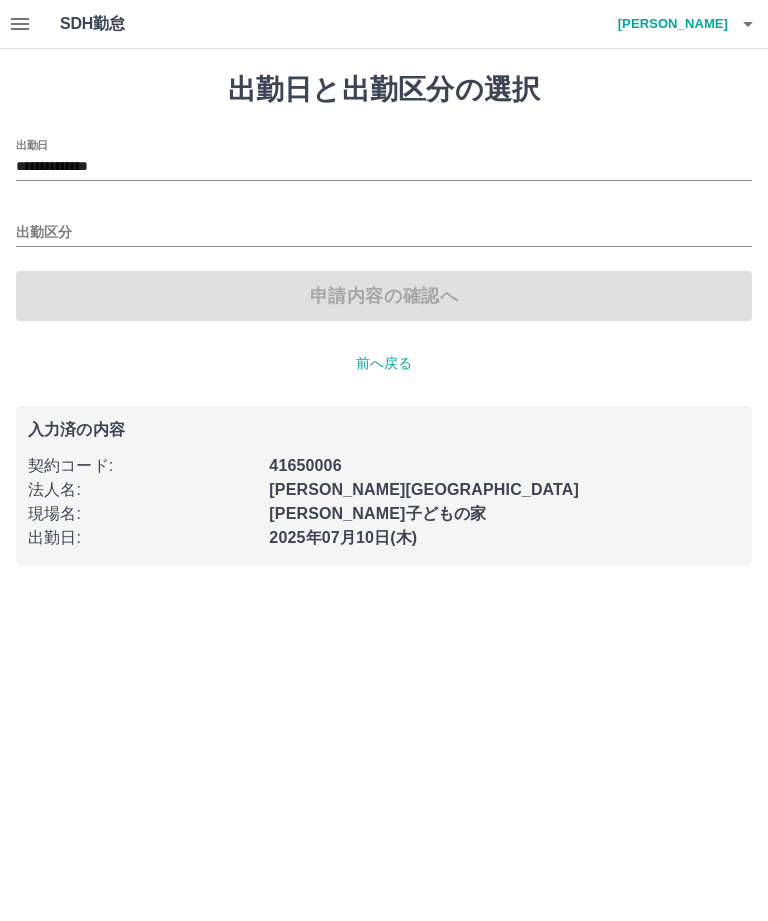 click on "出勤区分" at bounding box center (384, 233) 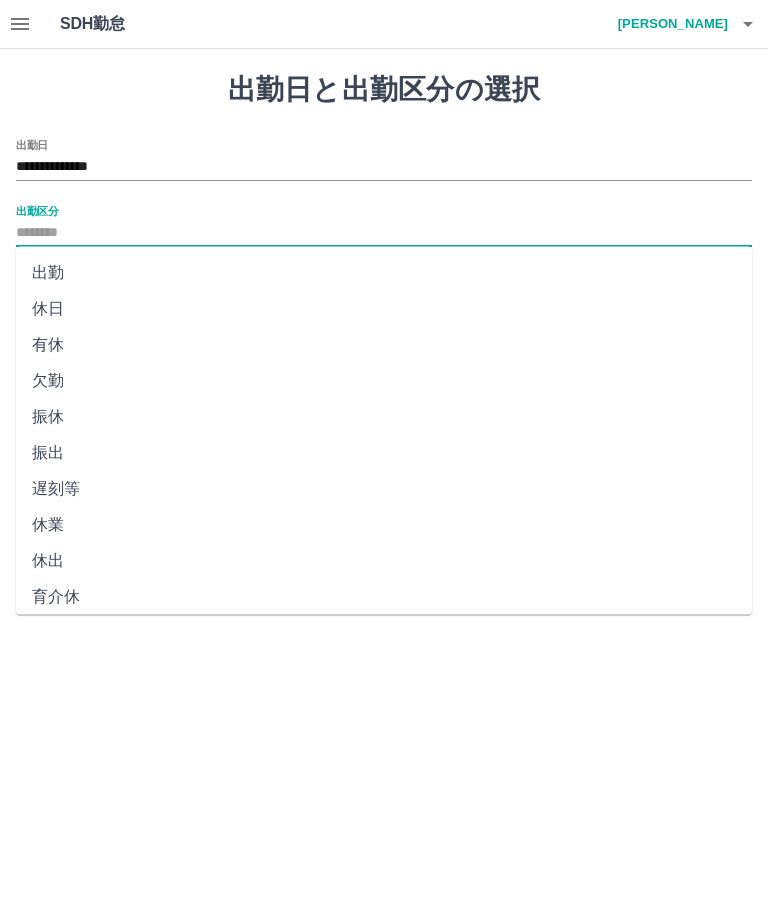 click on "出勤" at bounding box center (384, 273) 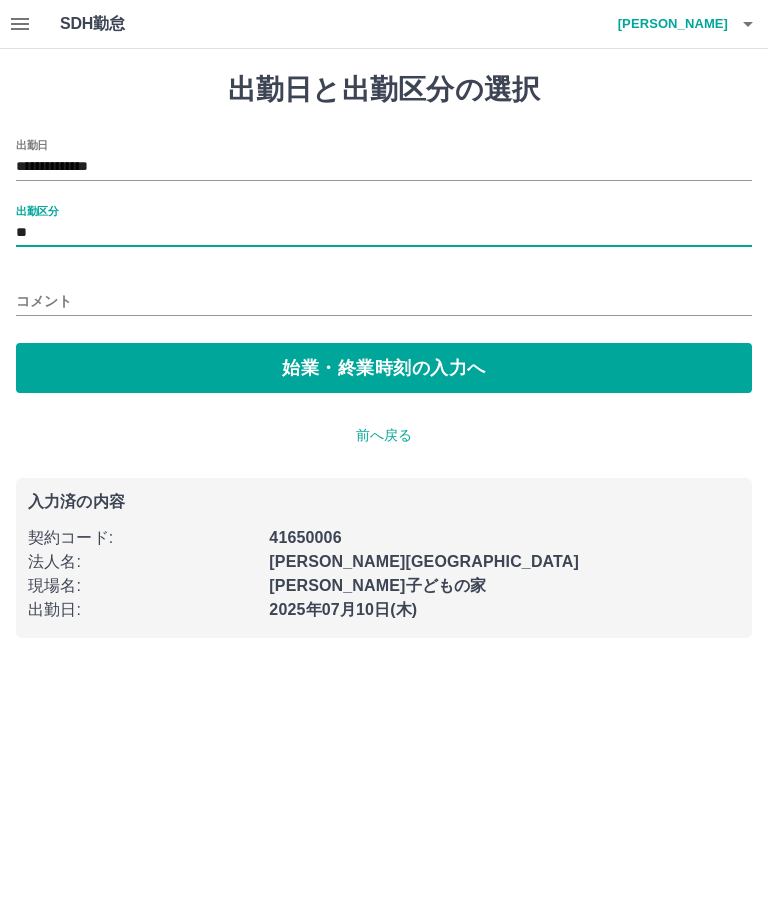 click on "**********" at bounding box center [384, 331] 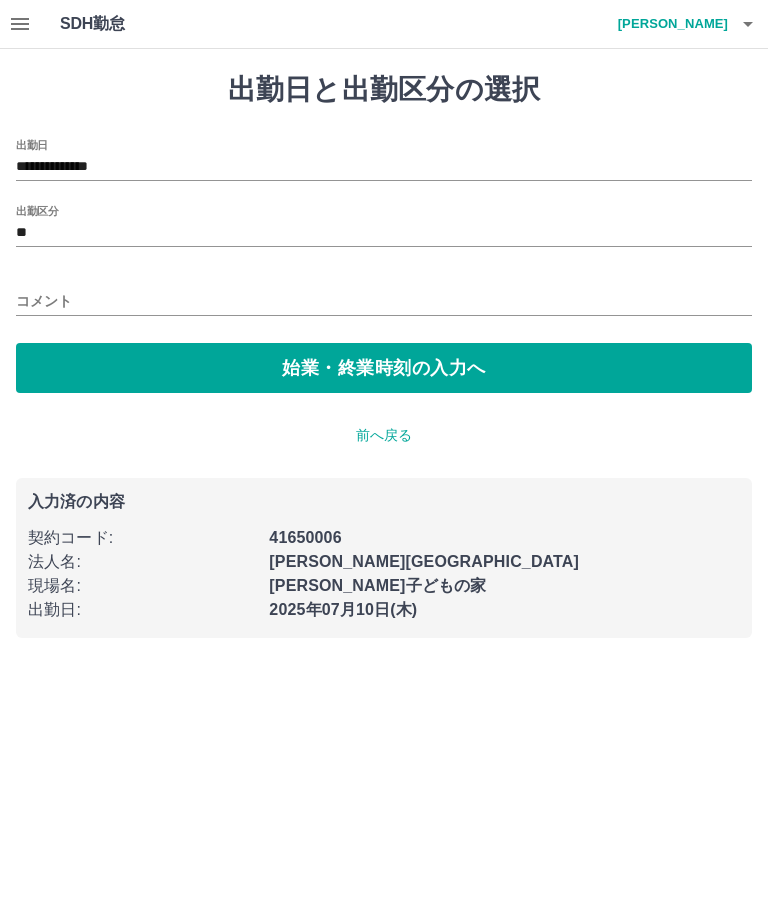 click on "コメント" at bounding box center [384, 301] 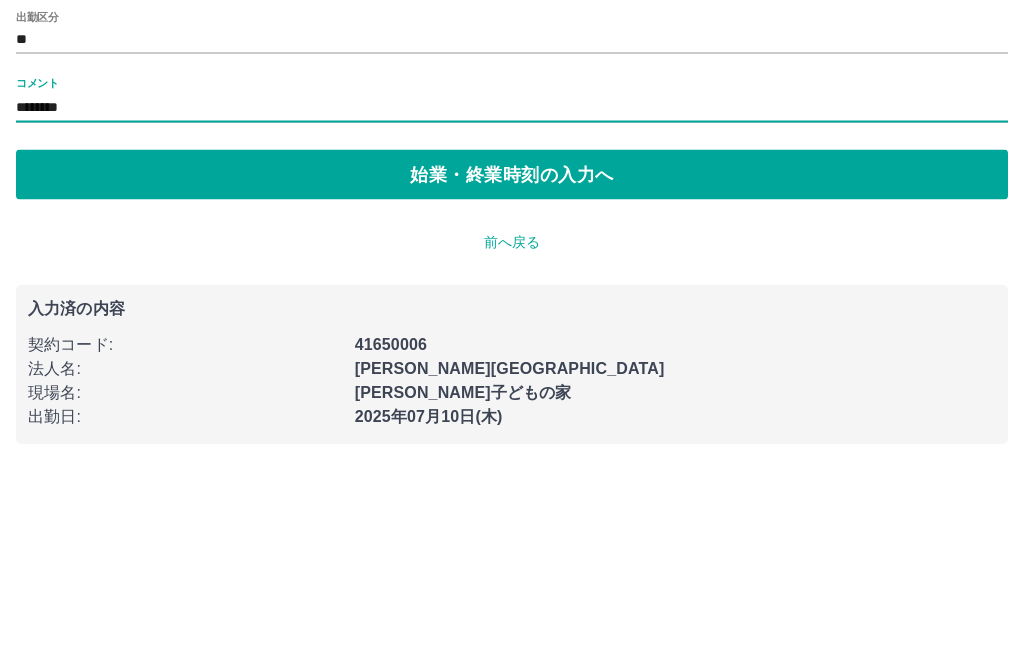 type on "********" 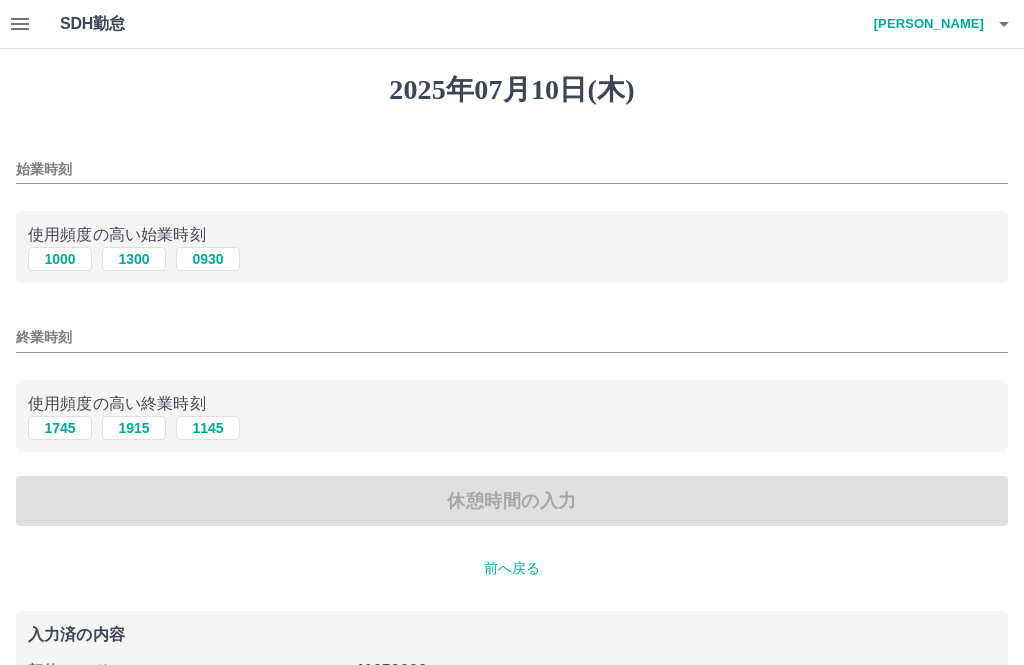 click on "1000" at bounding box center [60, 259] 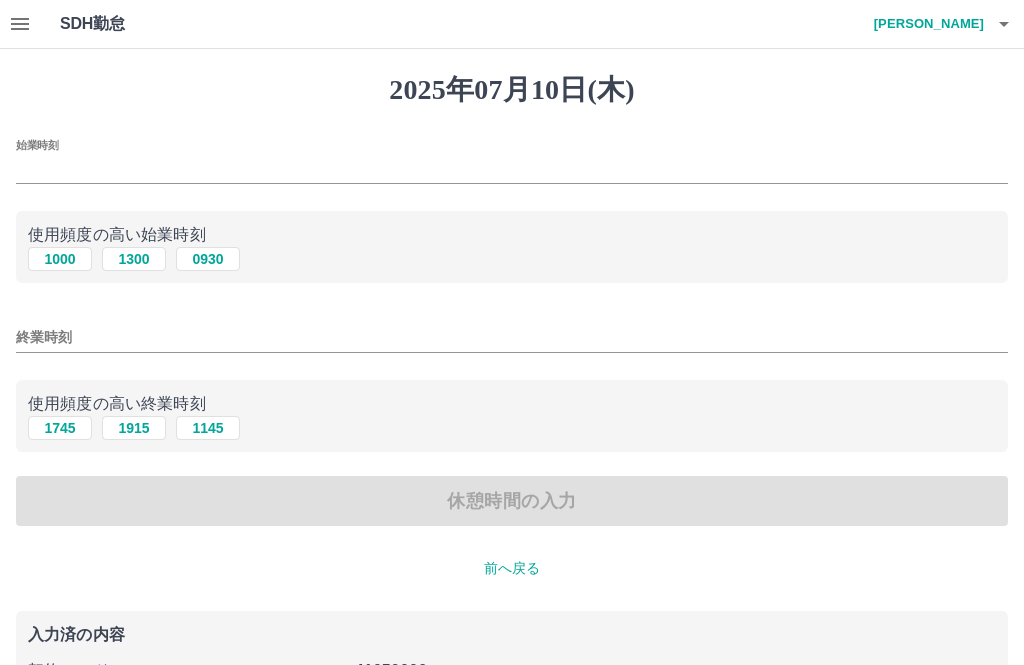 type on "****" 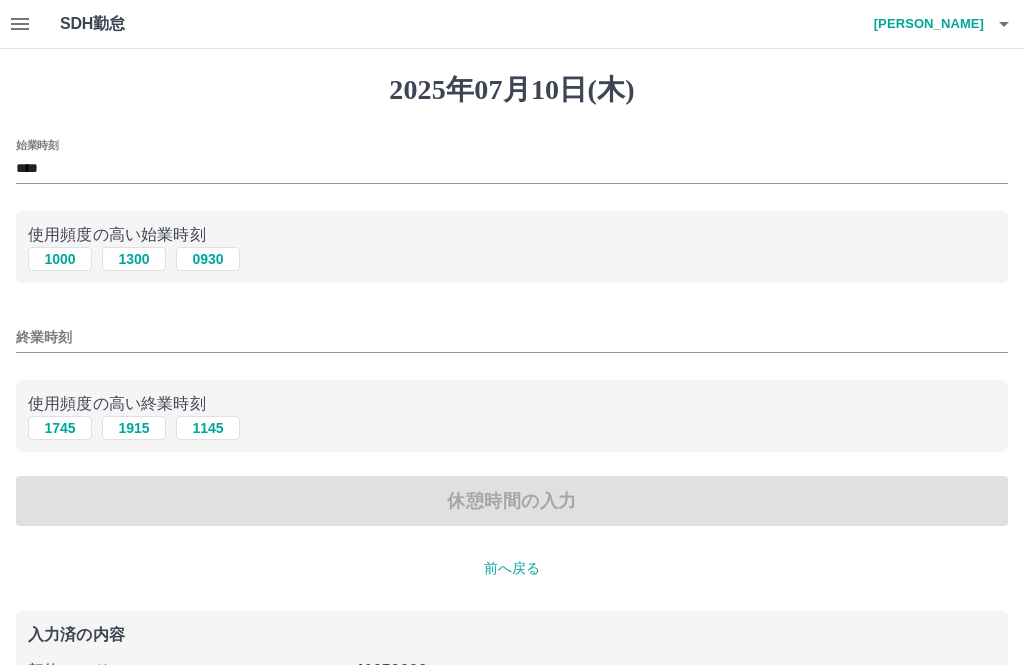 click on "終業時刻" at bounding box center (512, 337) 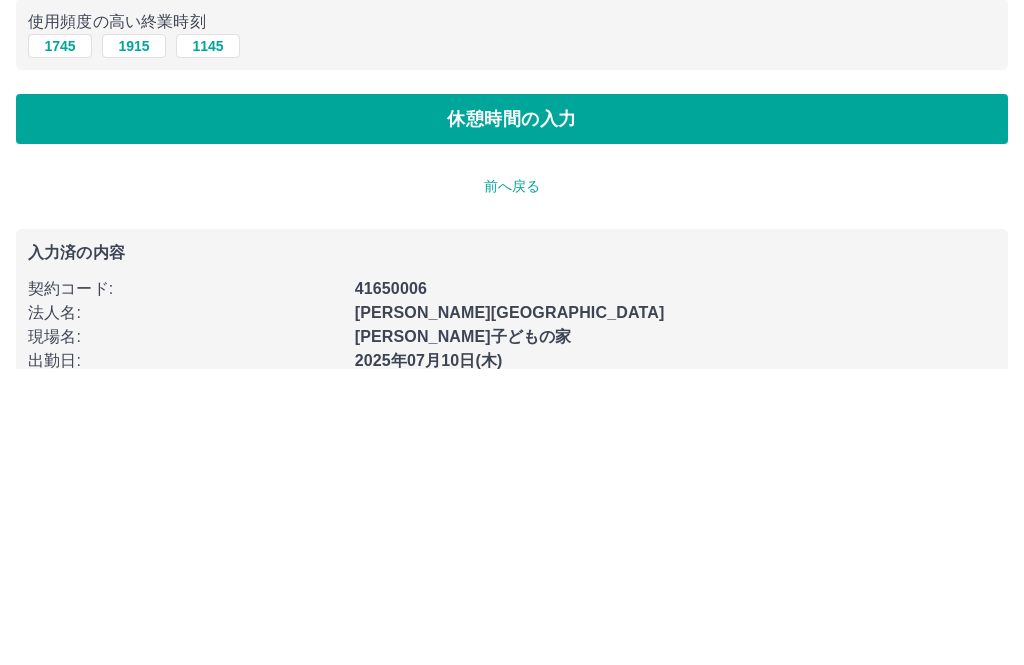 scroll, scrollTop: 87, scrollLeft: 0, axis: vertical 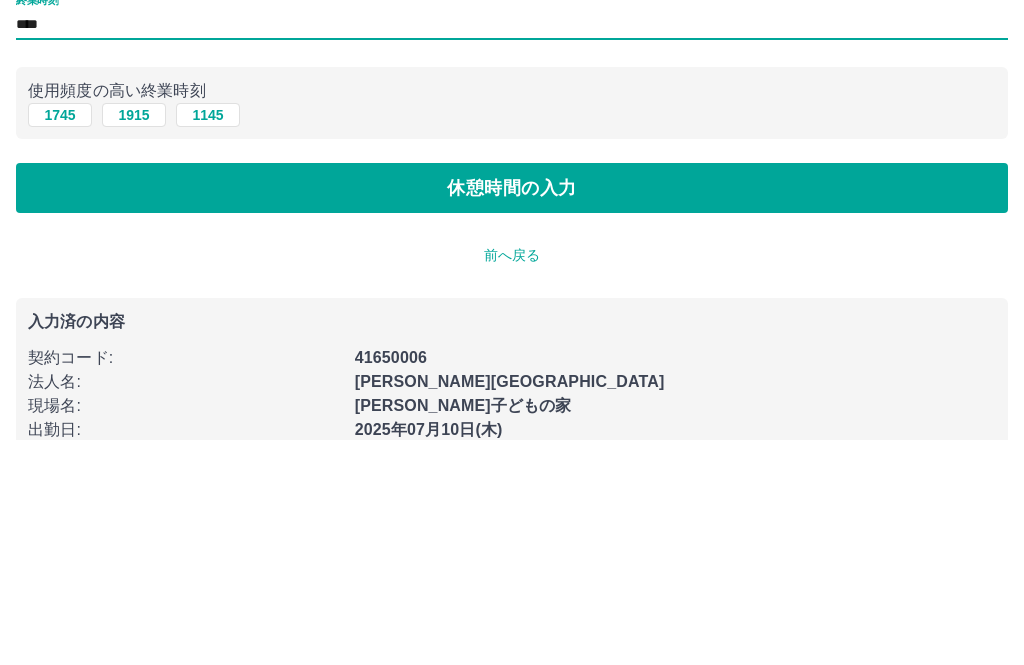 type on "****" 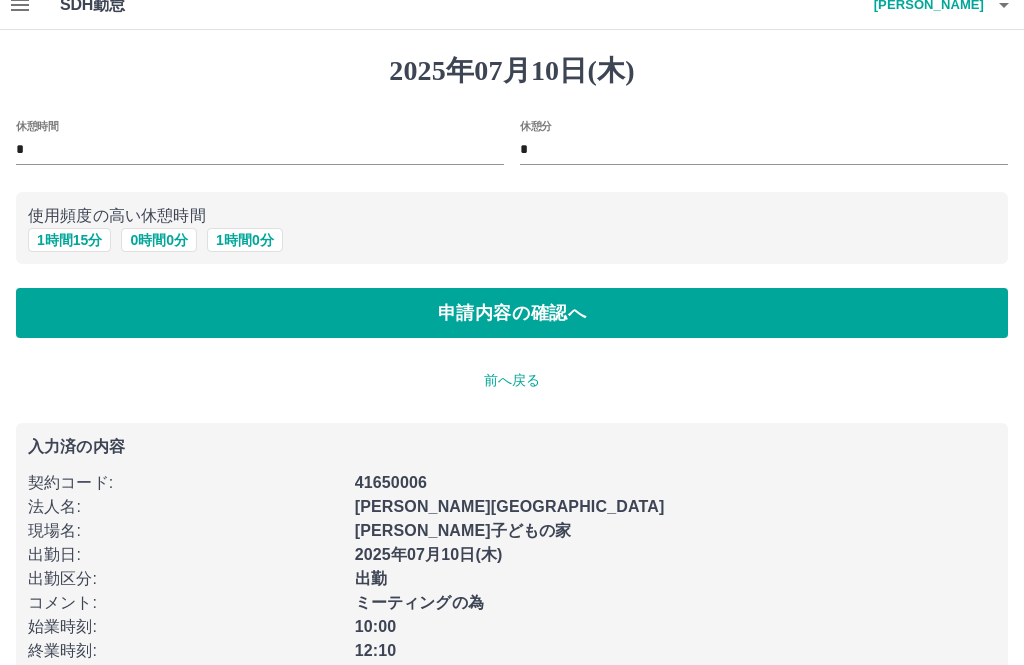 scroll, scrollTop: 58, scrollLeft: 0, axis: vertical 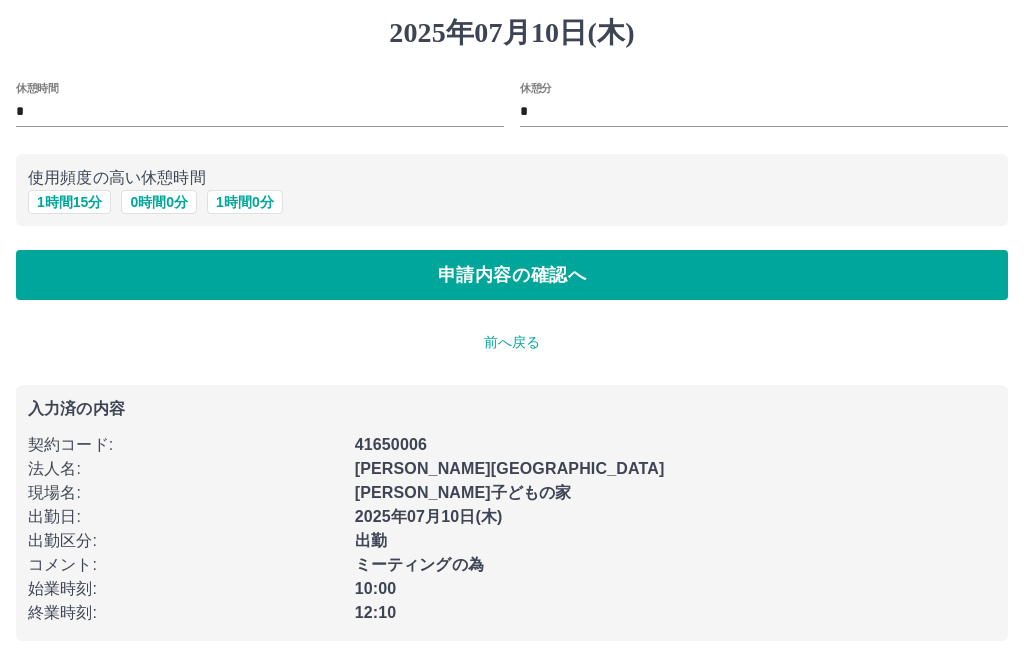 click on "申請内容の確認へ" at bounding box center (512, 275) 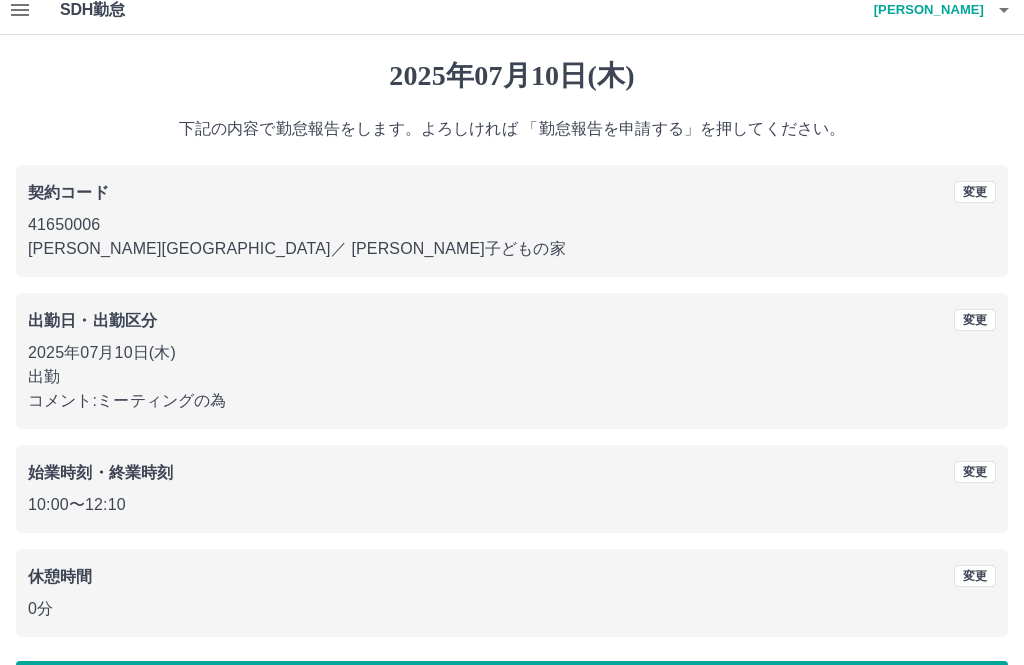 scroll, scrollTop: 19, scrollLeft: 0, axis: vertical 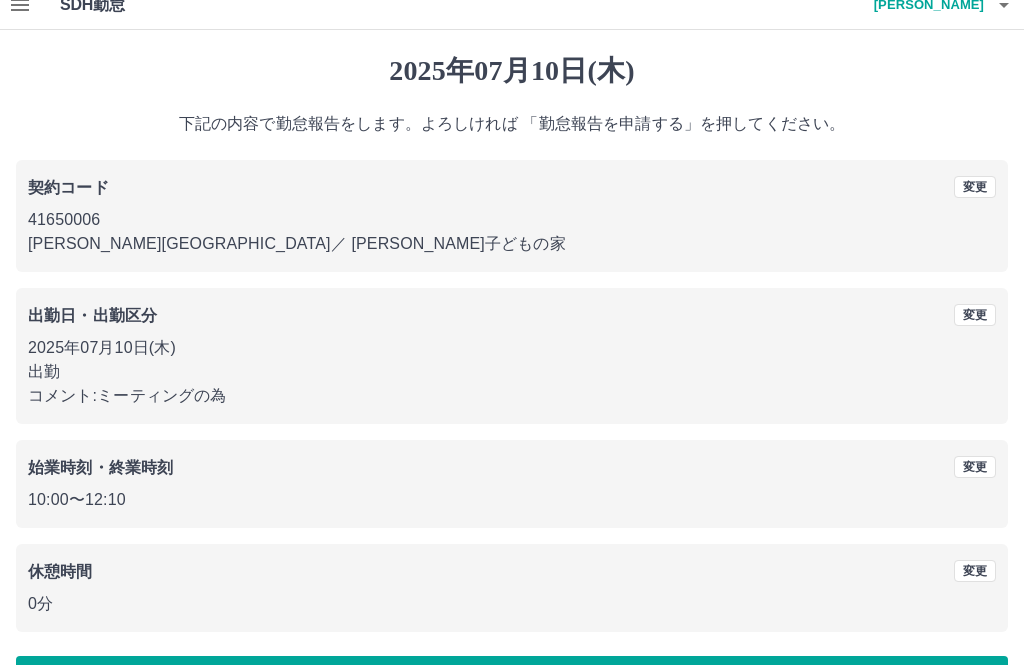 click on "勤怠報告を申請する" at bounding box center (512, 681) 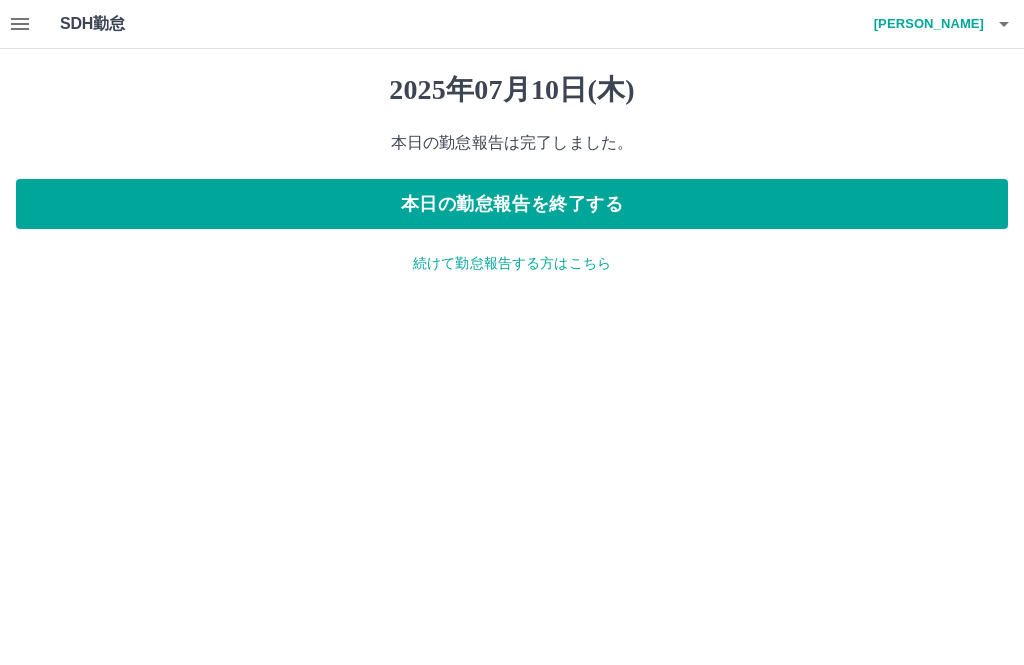 click on "続けて勤怠報告する方はこちら" at bounding box center [512, 263] 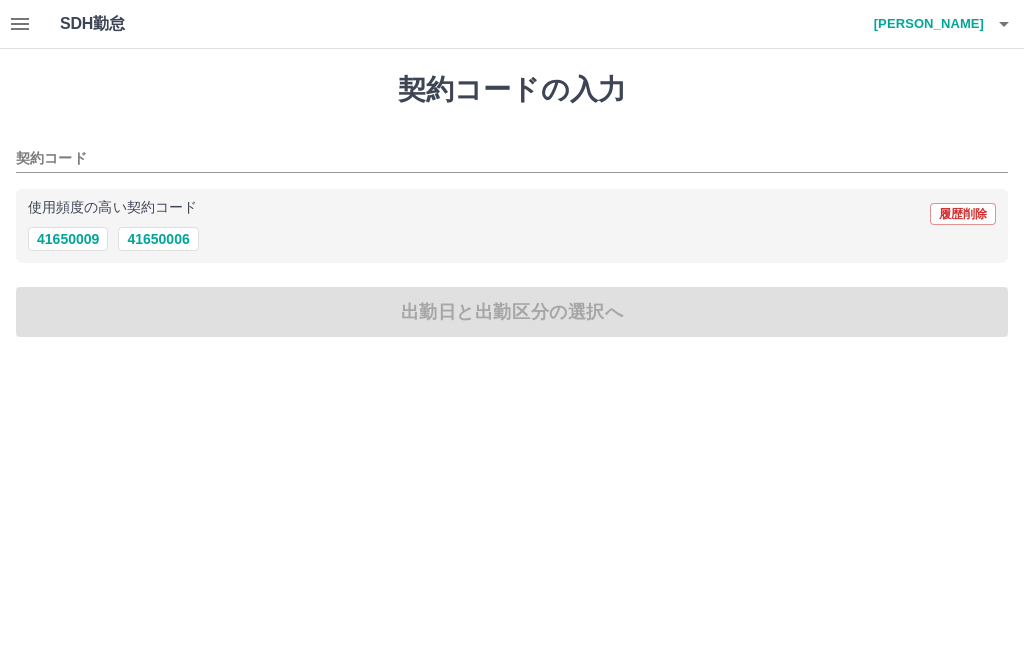 click on "41650006" at bounding box center (158, 239) 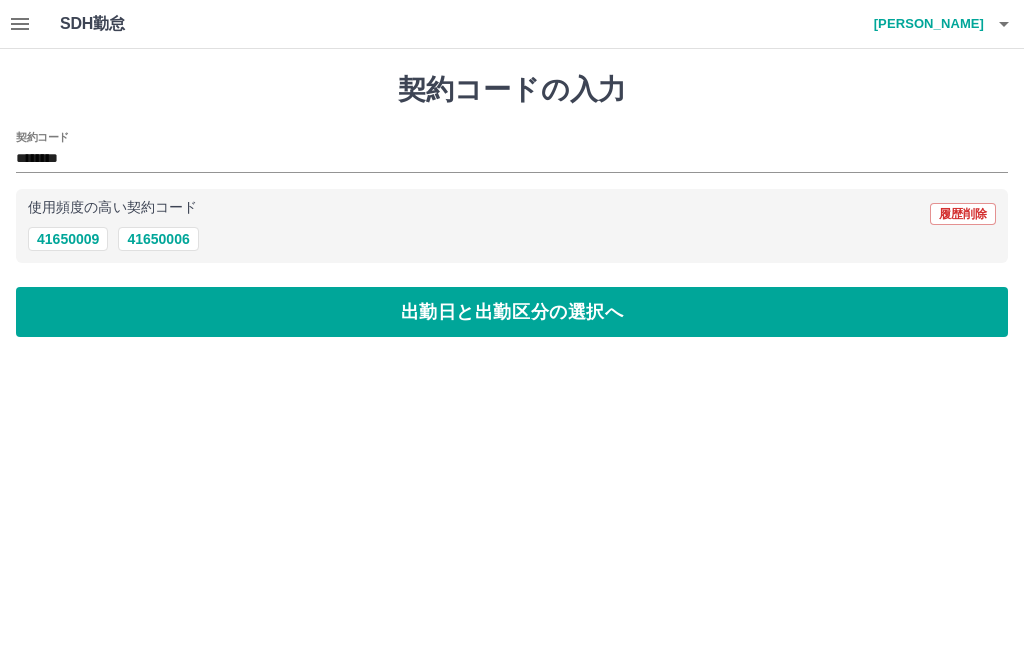 click on "出勤日と出勤区分の選択へ" at bounding box center (512, 312) 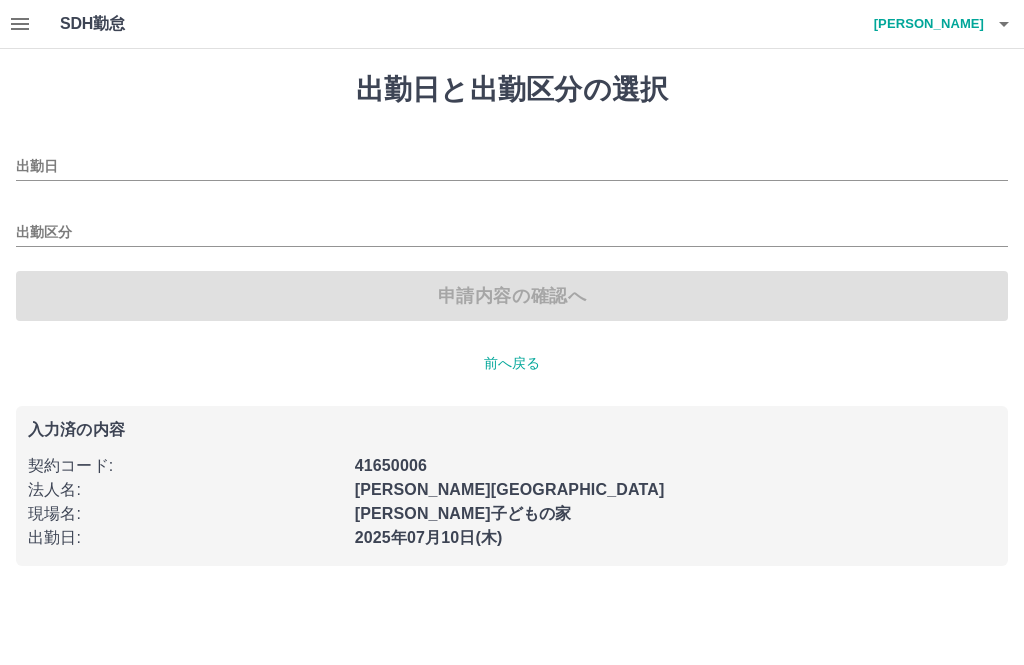 type on "**********" 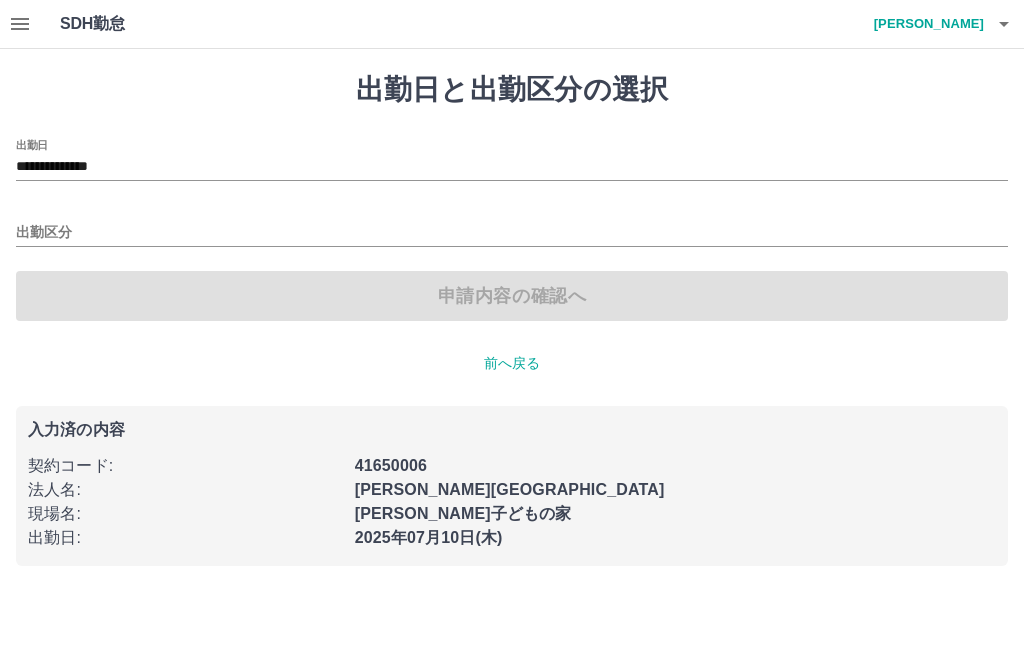 click on "出勤区分" at bounding box center (512, 233) 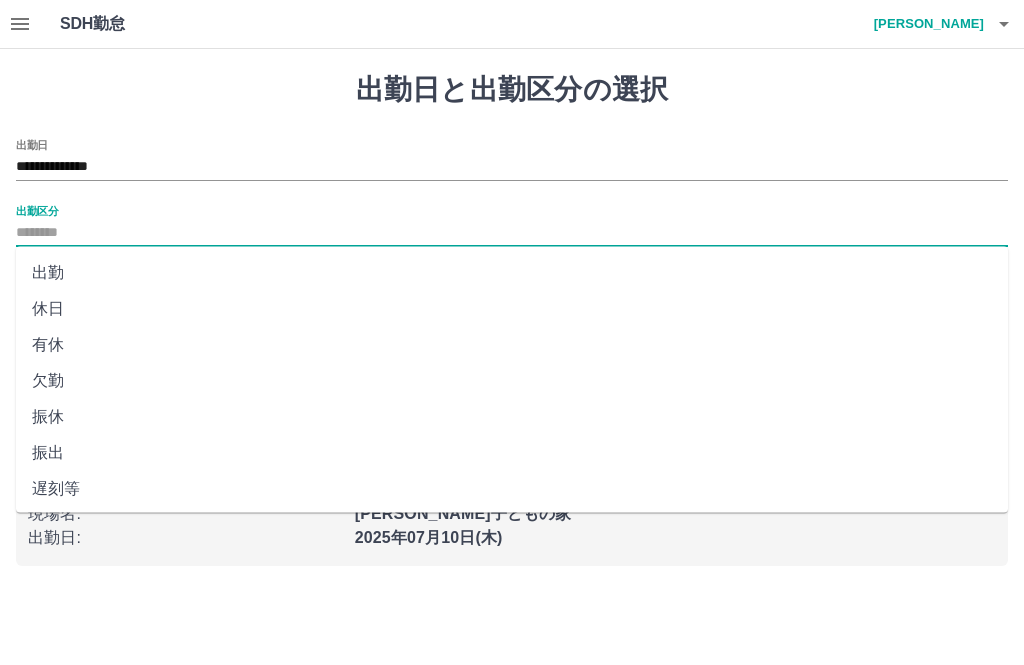 click on "出勤" at bounding box center [512, 273] 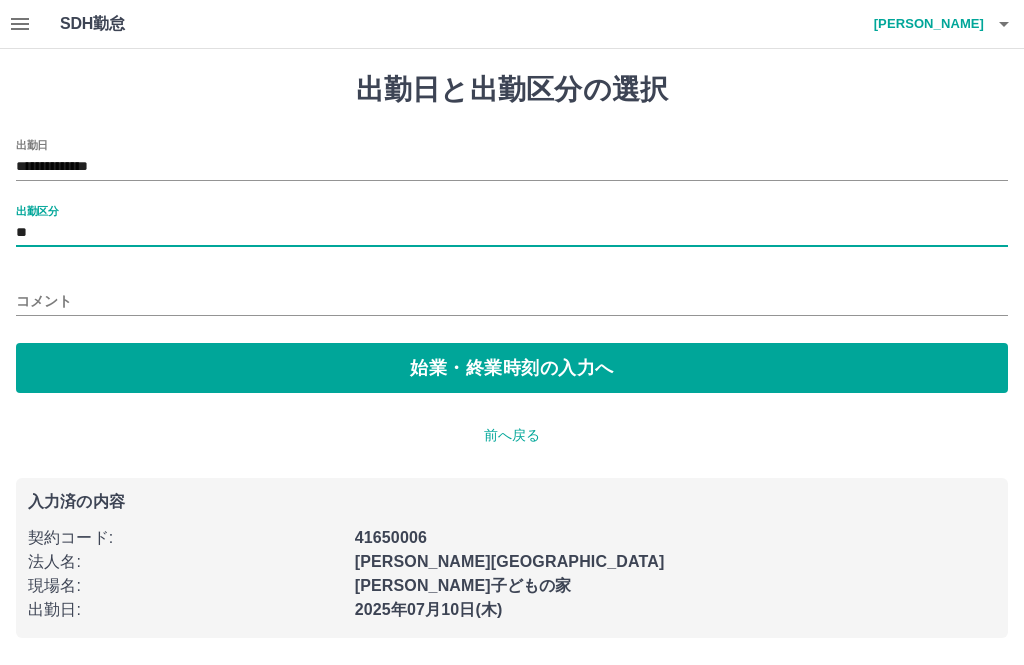 click on "始業・終業時刻の入力へ" at bounding box center (512, 368) 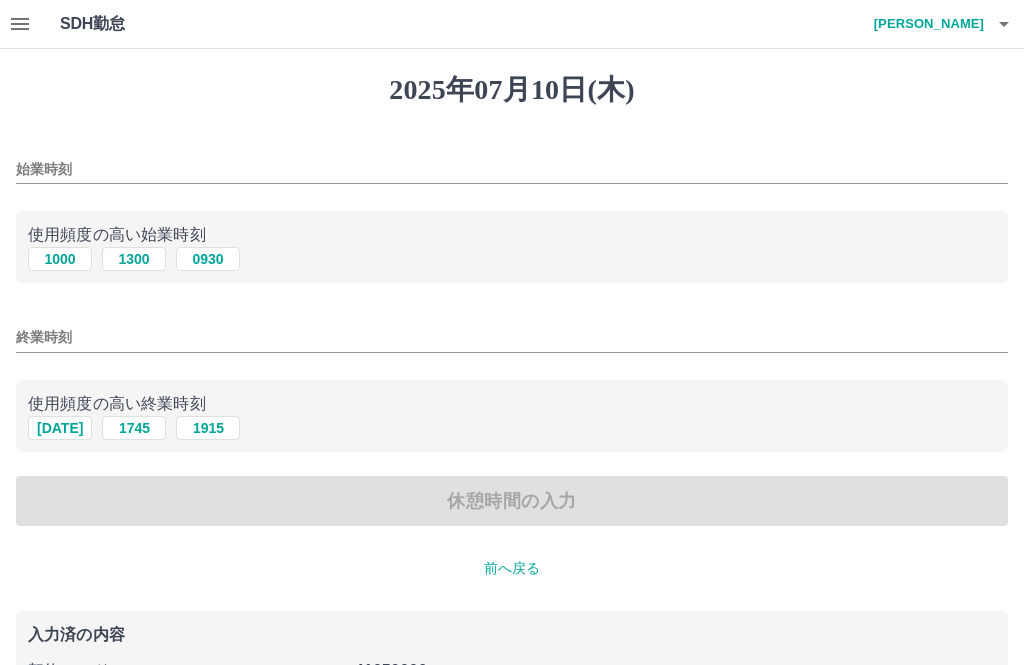 click on "1300" at bounding box center [134, 259] 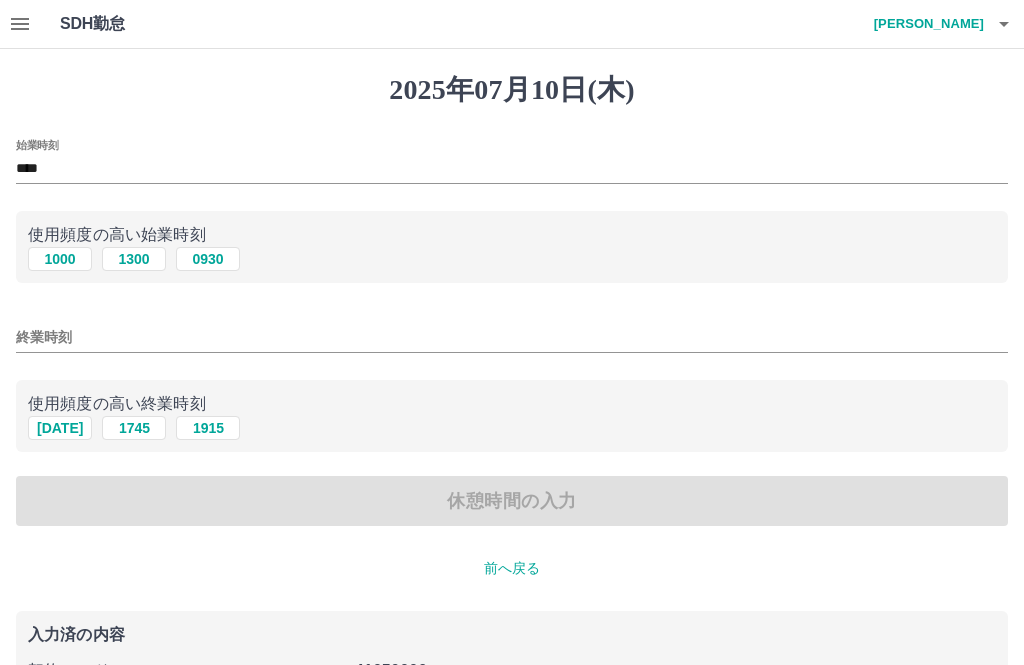 click on "終業時刻" at bounding box center (512, 337) 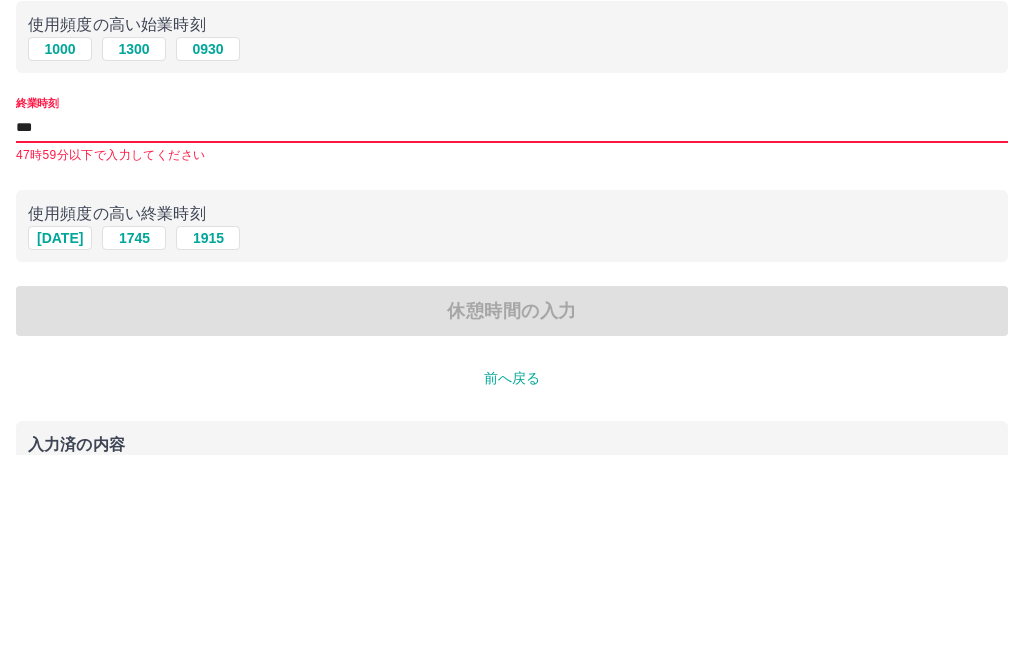 type on "****" 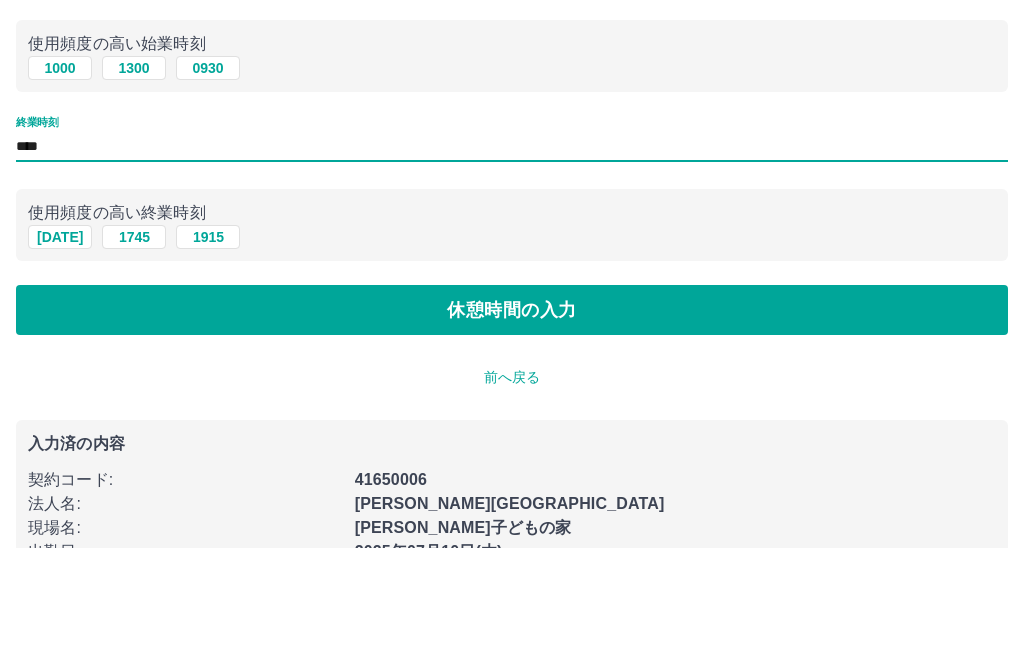 scroll, scrollTop: 76, scrollLeft: 0, axis: vertical 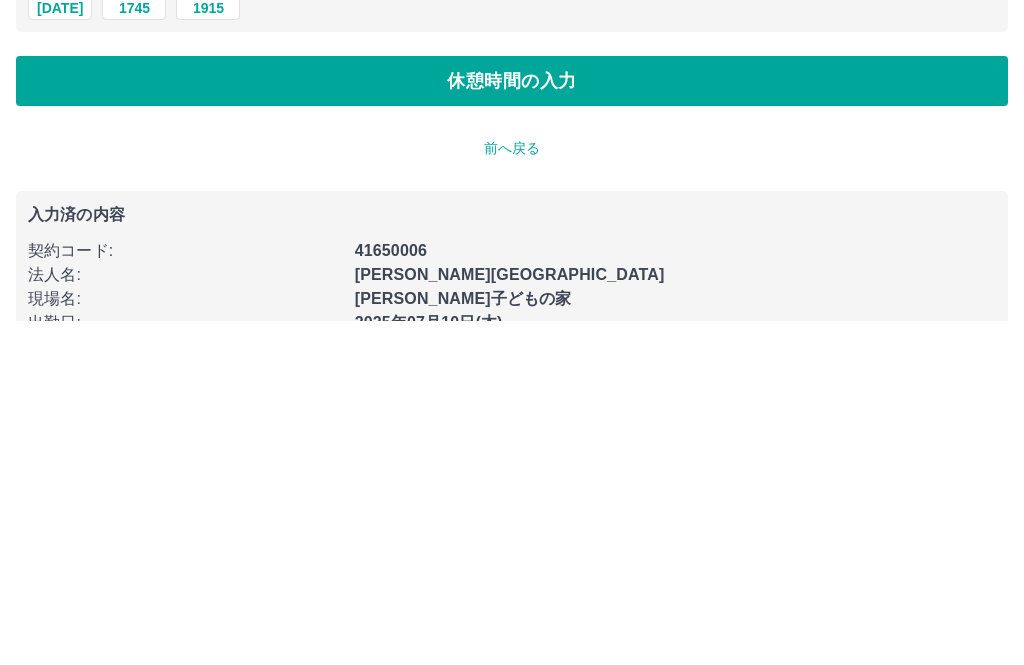click on "休憩時間の入力" at bounding box center (512, 425) 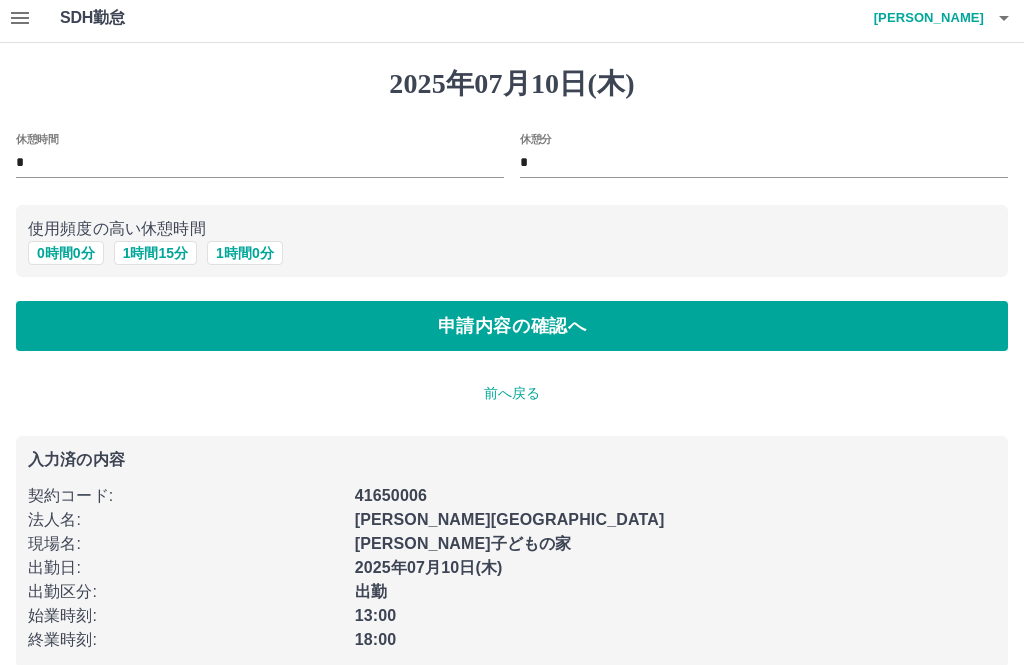 scroll, scrollTop: 34, scrollLeft: 0, axis: vertical 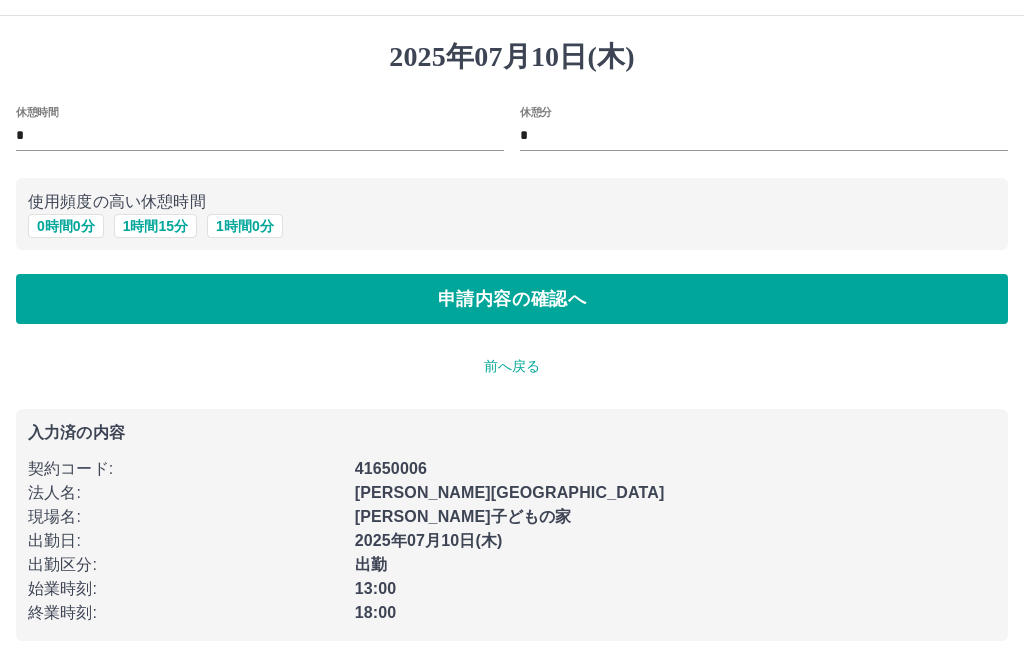 click on "申請内容の確認へ" at bounding box center (512, 299) 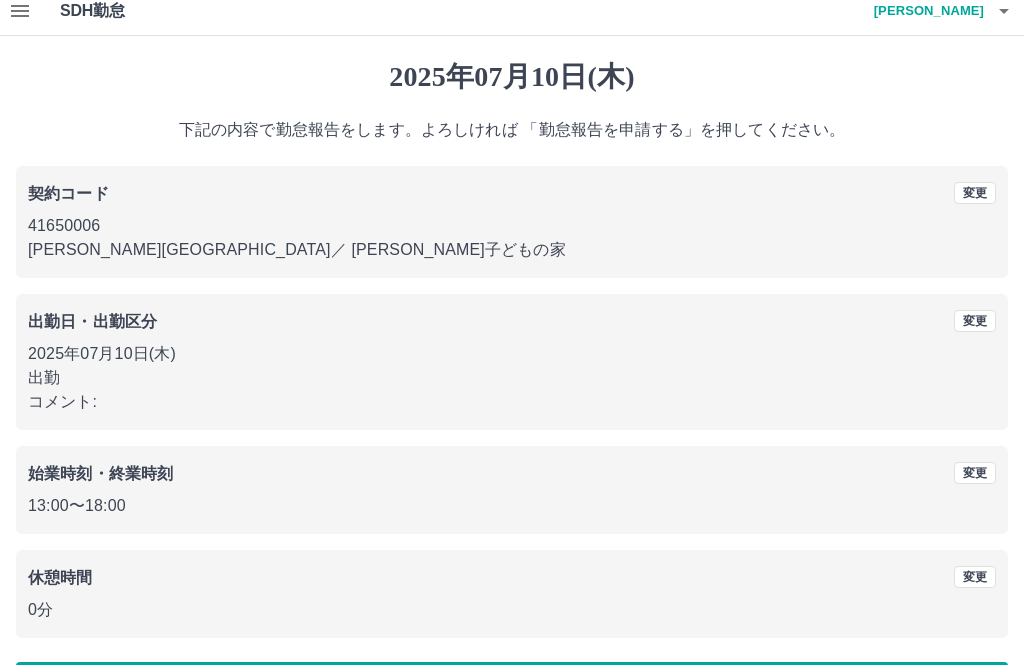 scroll, scrollTop: 19, scrollLeft: 0, axis: vertical 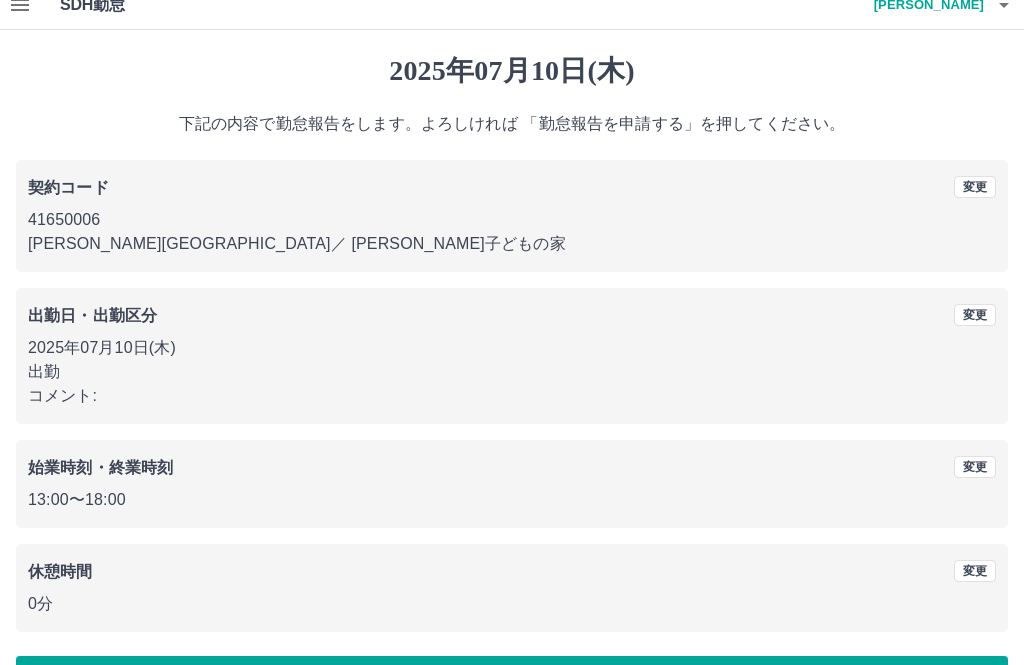 click on "勤怠報告を申請する" at bounding box center [512, 681] 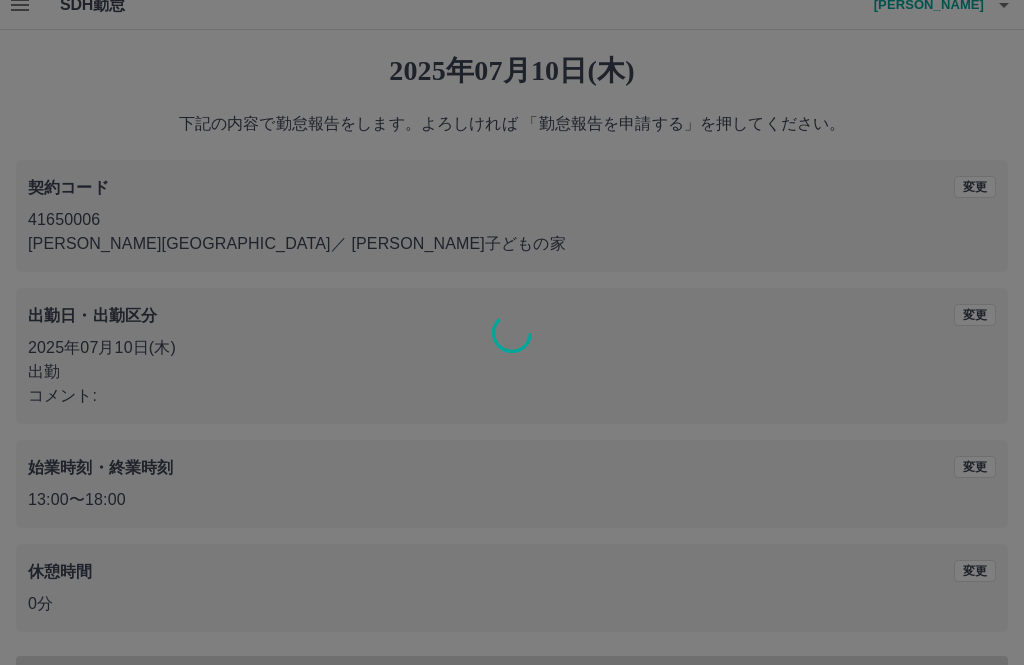 scroll, scrollTop: 0, scrollLeft: 0, axis: both 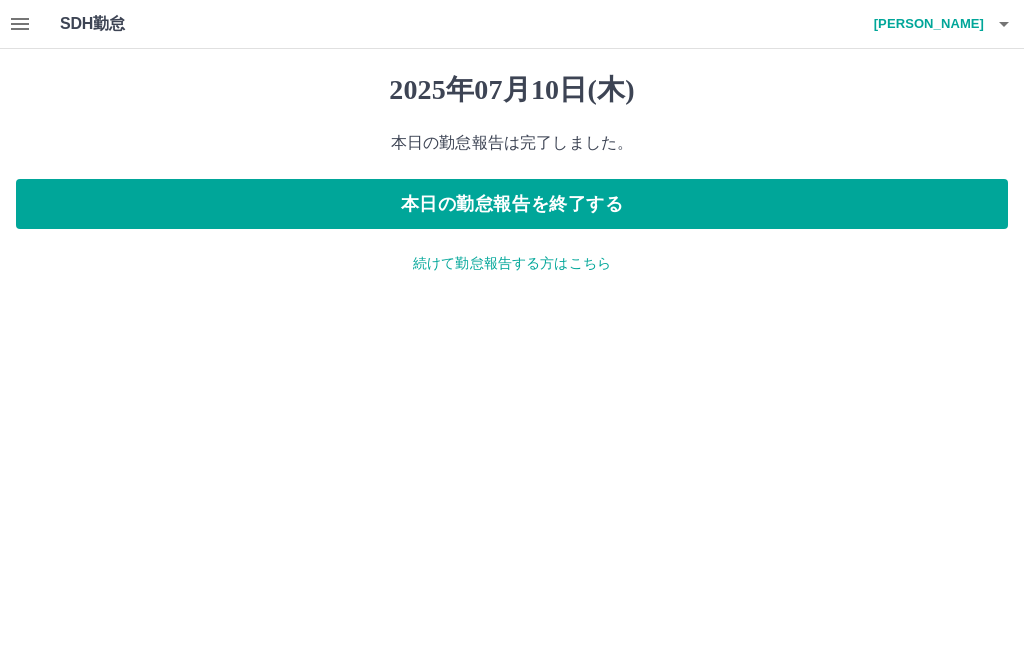 click on "本日の勤怠報告を終了する" at bounding box center (512, 204) 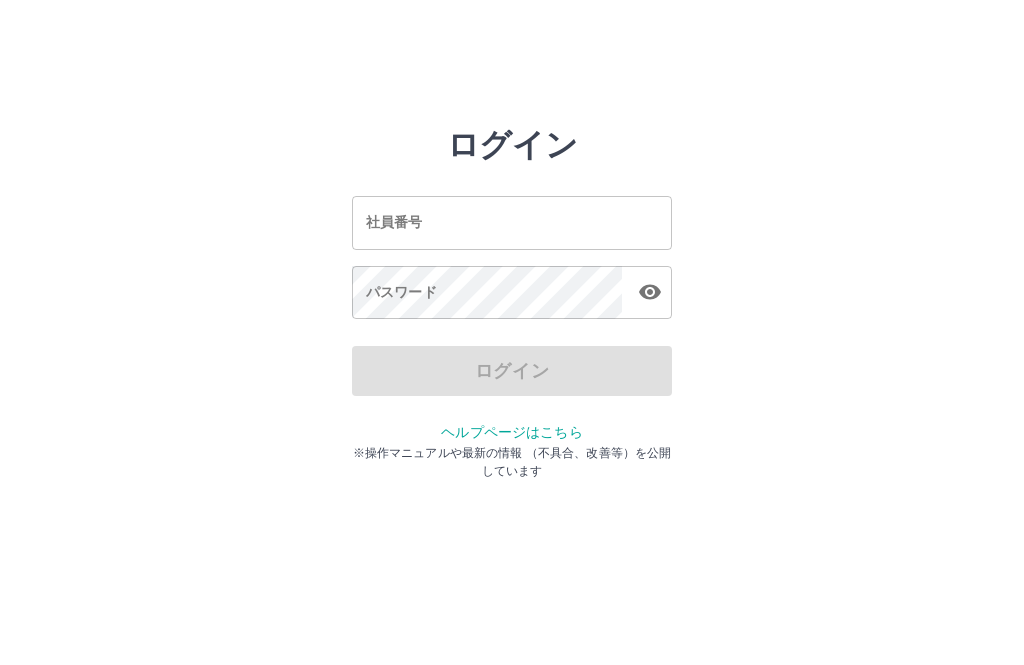 scroll, scrollTop: 0, scrollLeft: 0, axis: both 